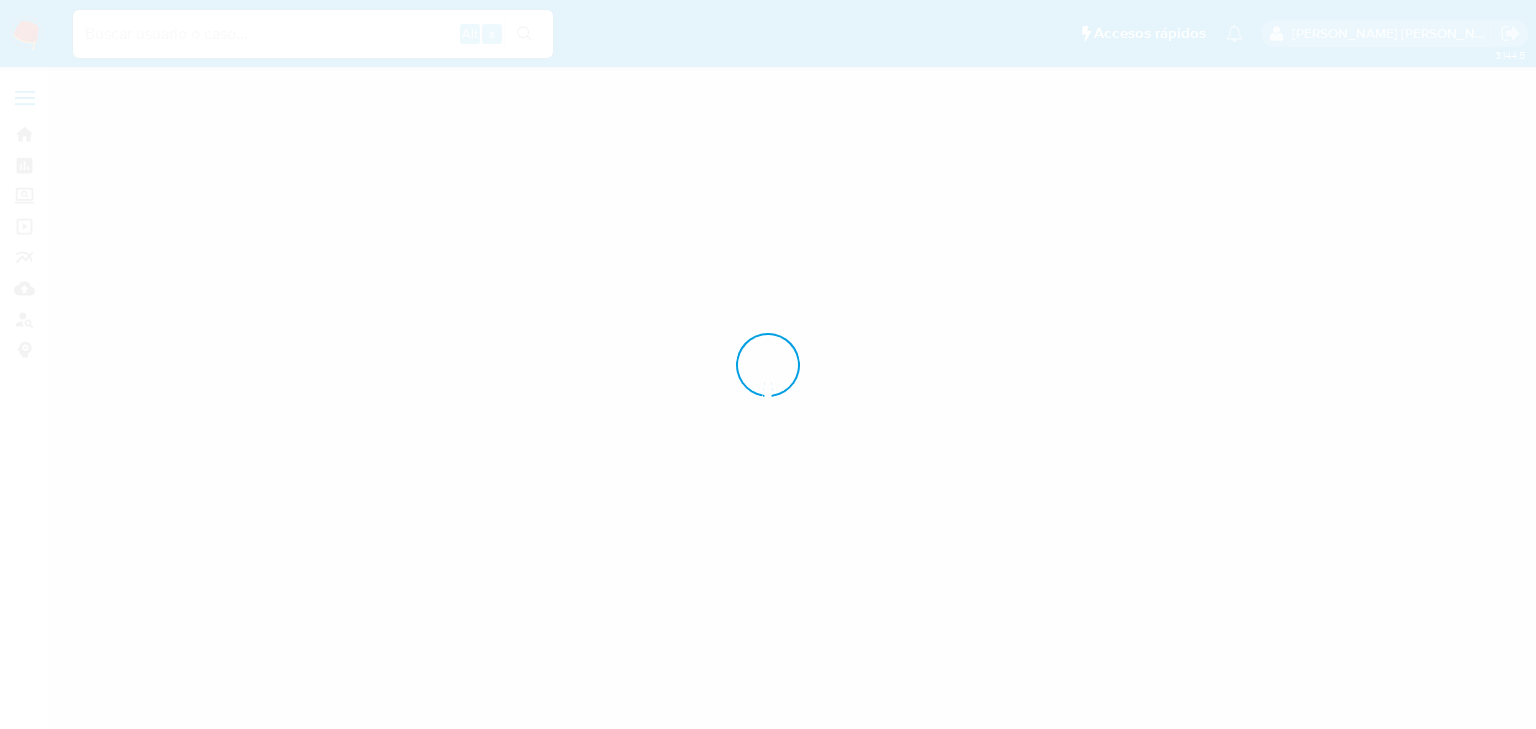 scroll, scrollTop: 0, scrollLeft: 0, axis: both 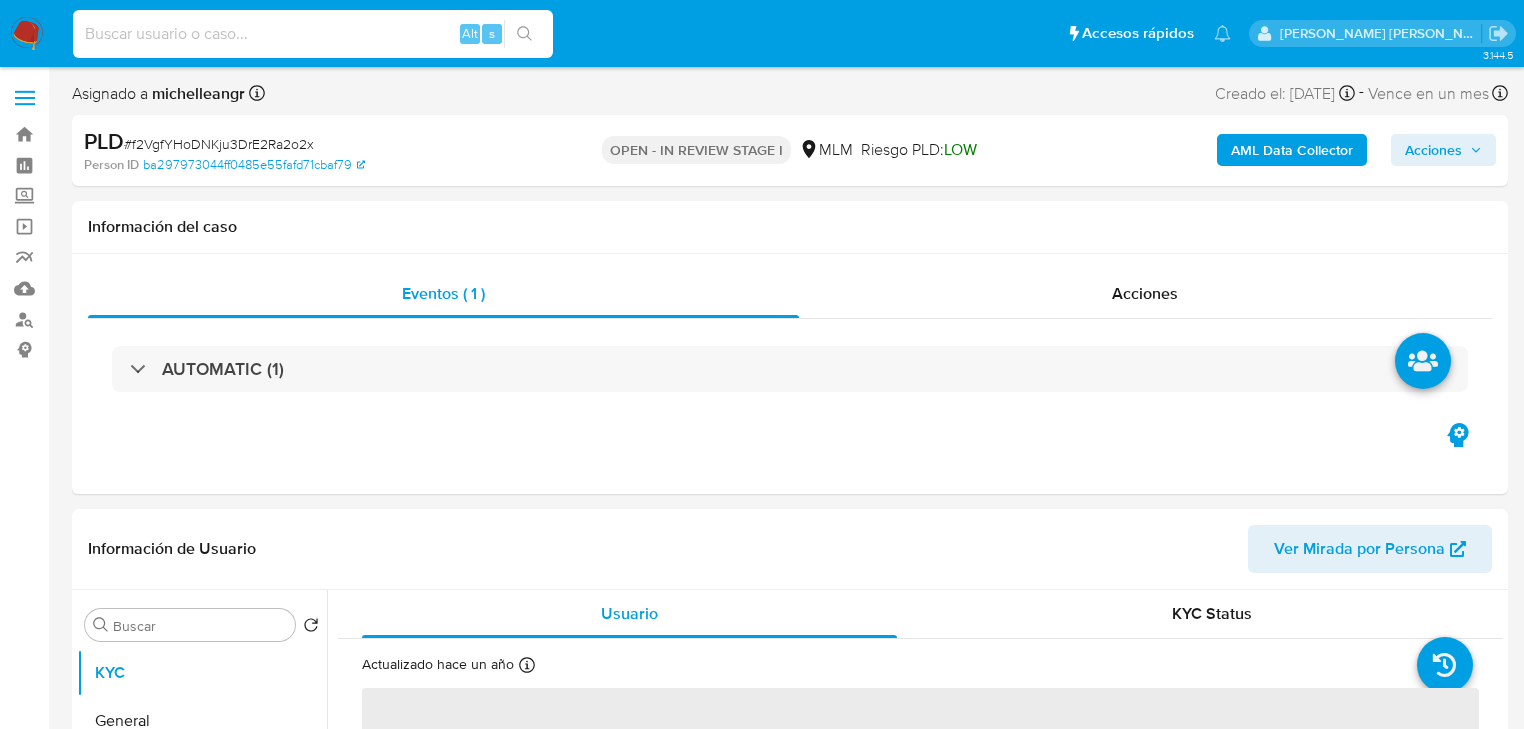 click at bounding box center (313, 34) 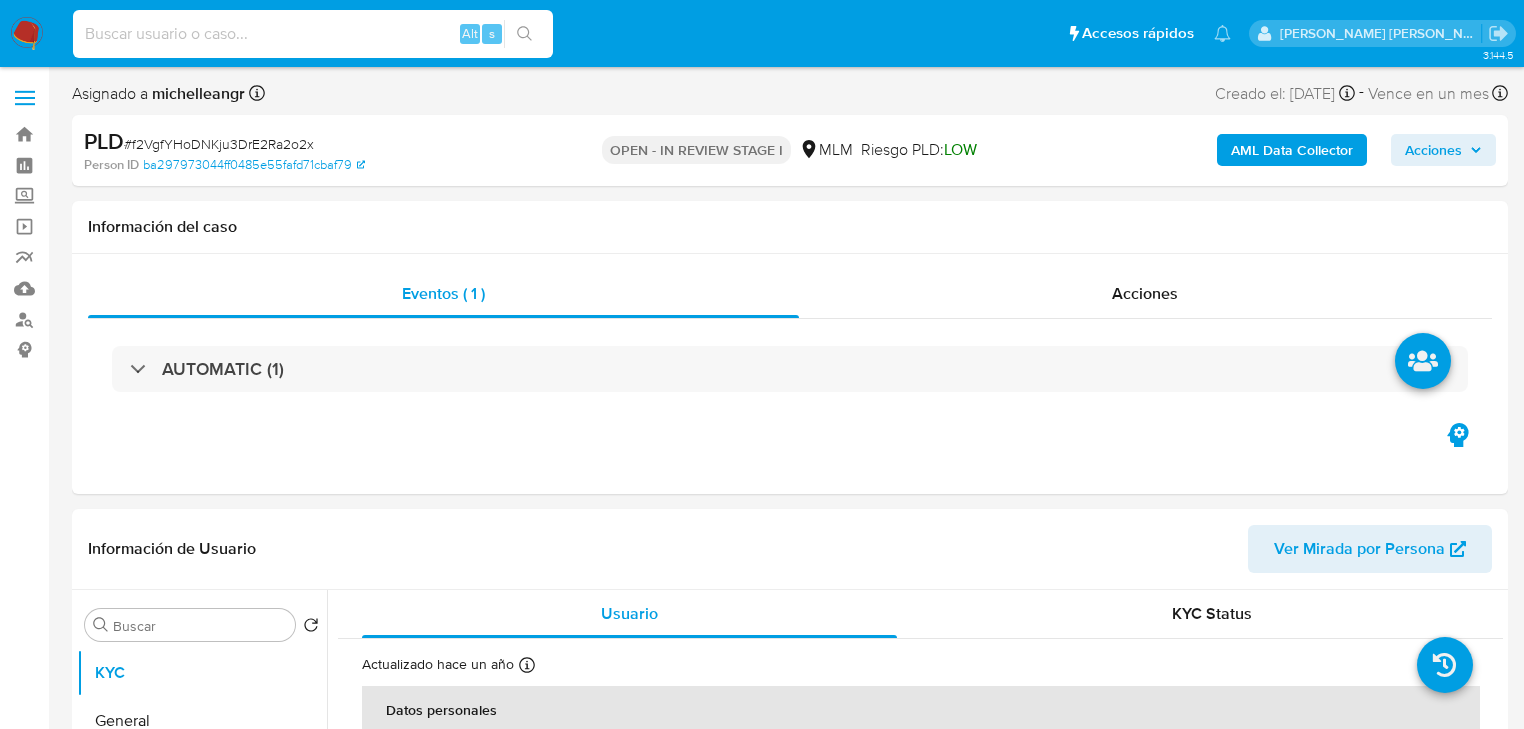paste on "160091637" 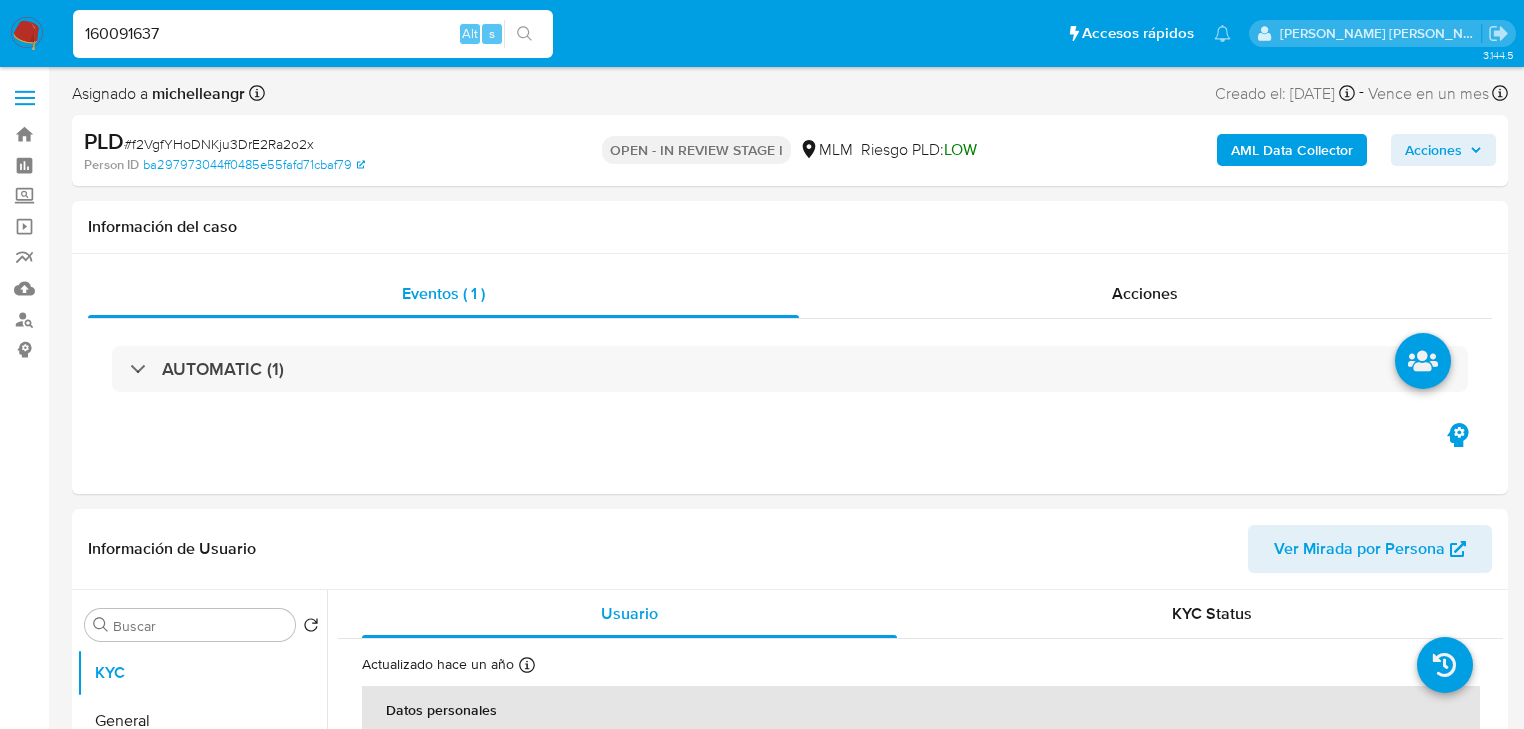 type on "160091637" 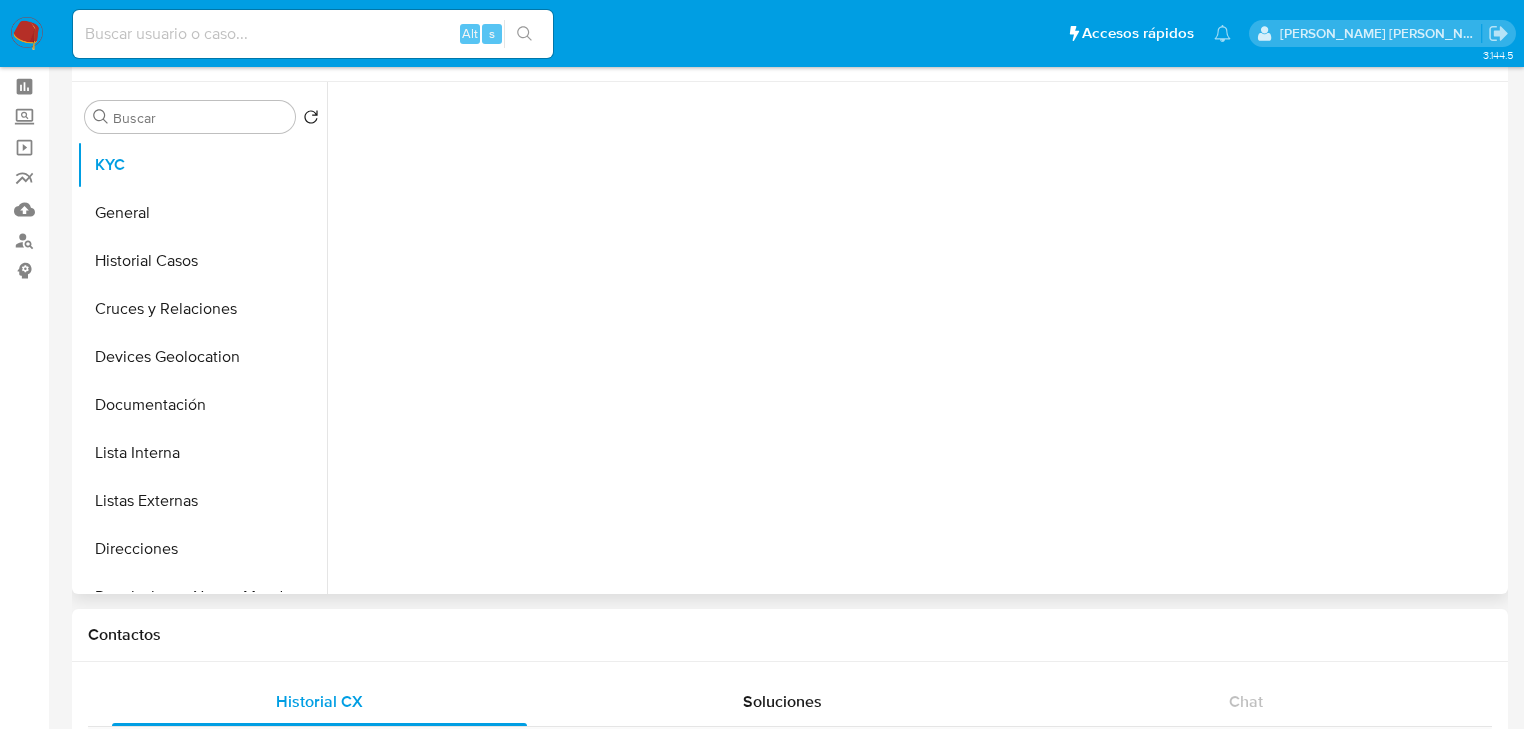 scroll, scrollTop: 80, scrollLeft: 0, axis: vertical 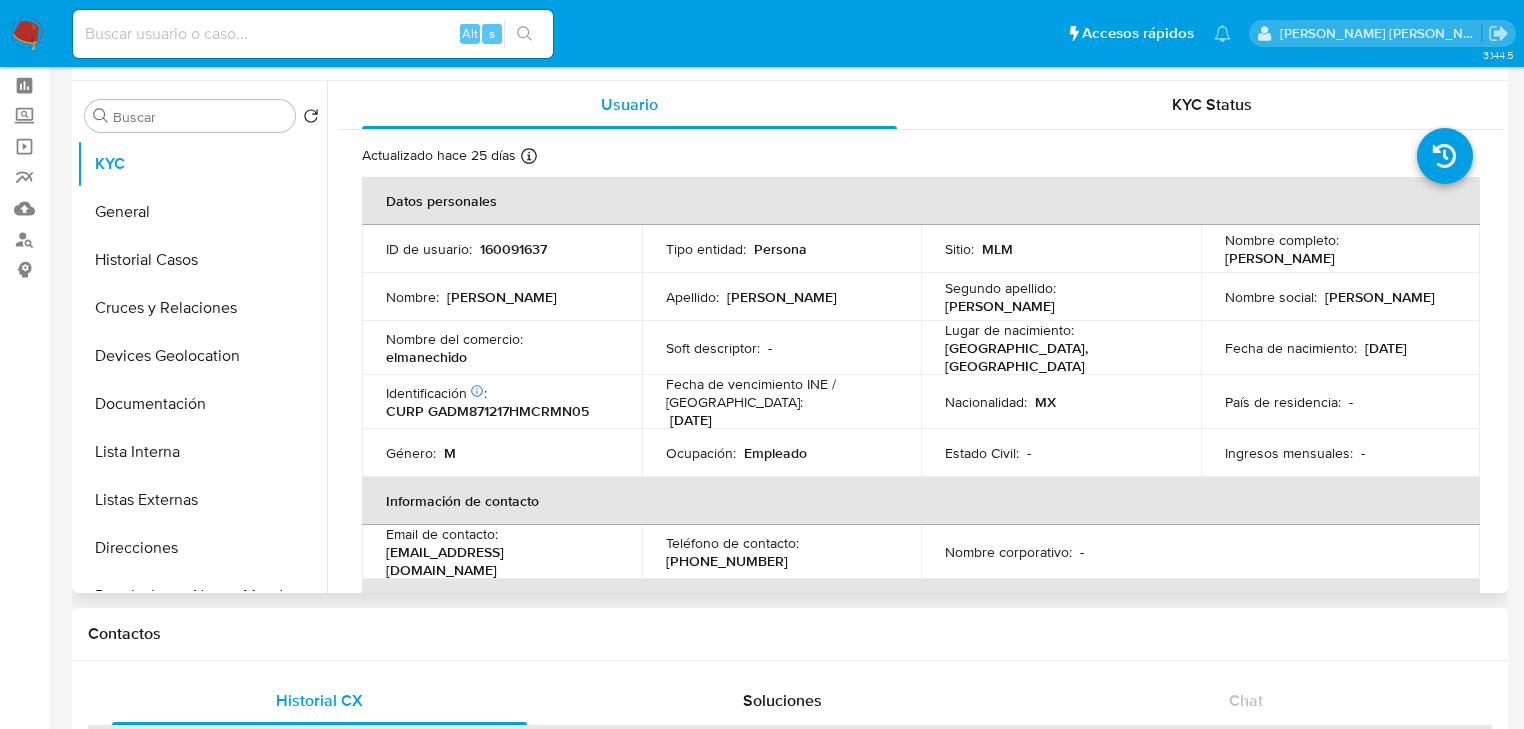 select on "10" 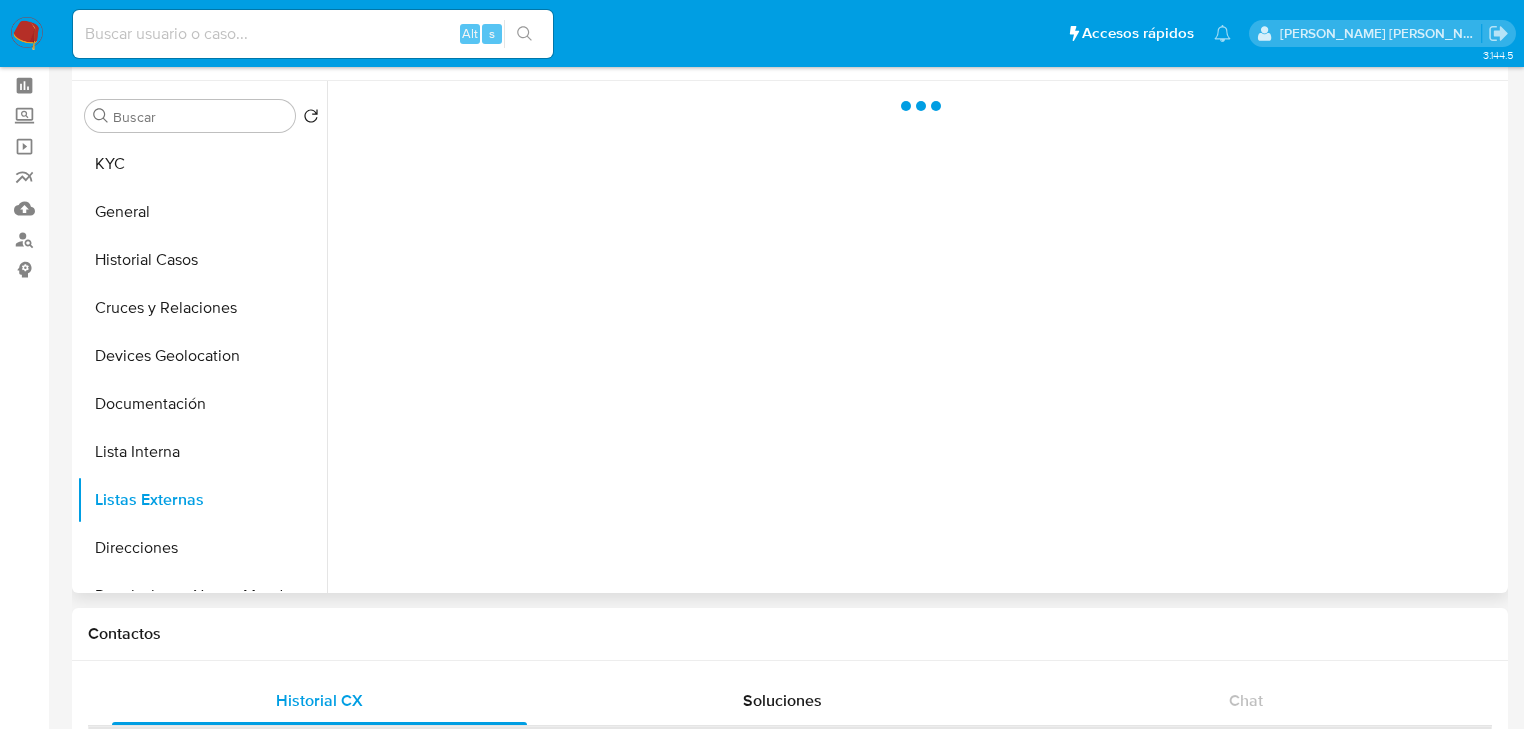 click at bounding box center [915, 337] 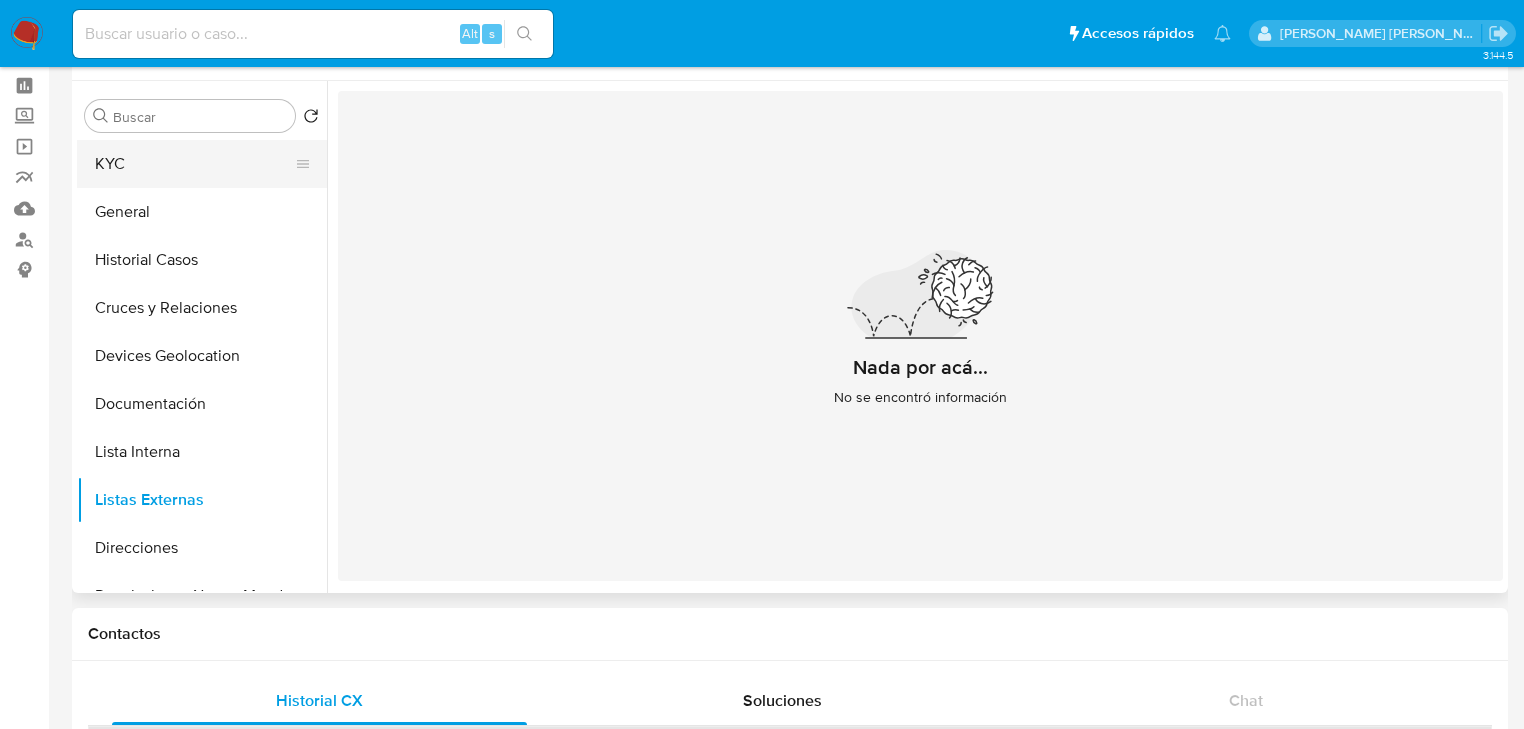 click on "KYC" at bounding box center [194, 164] 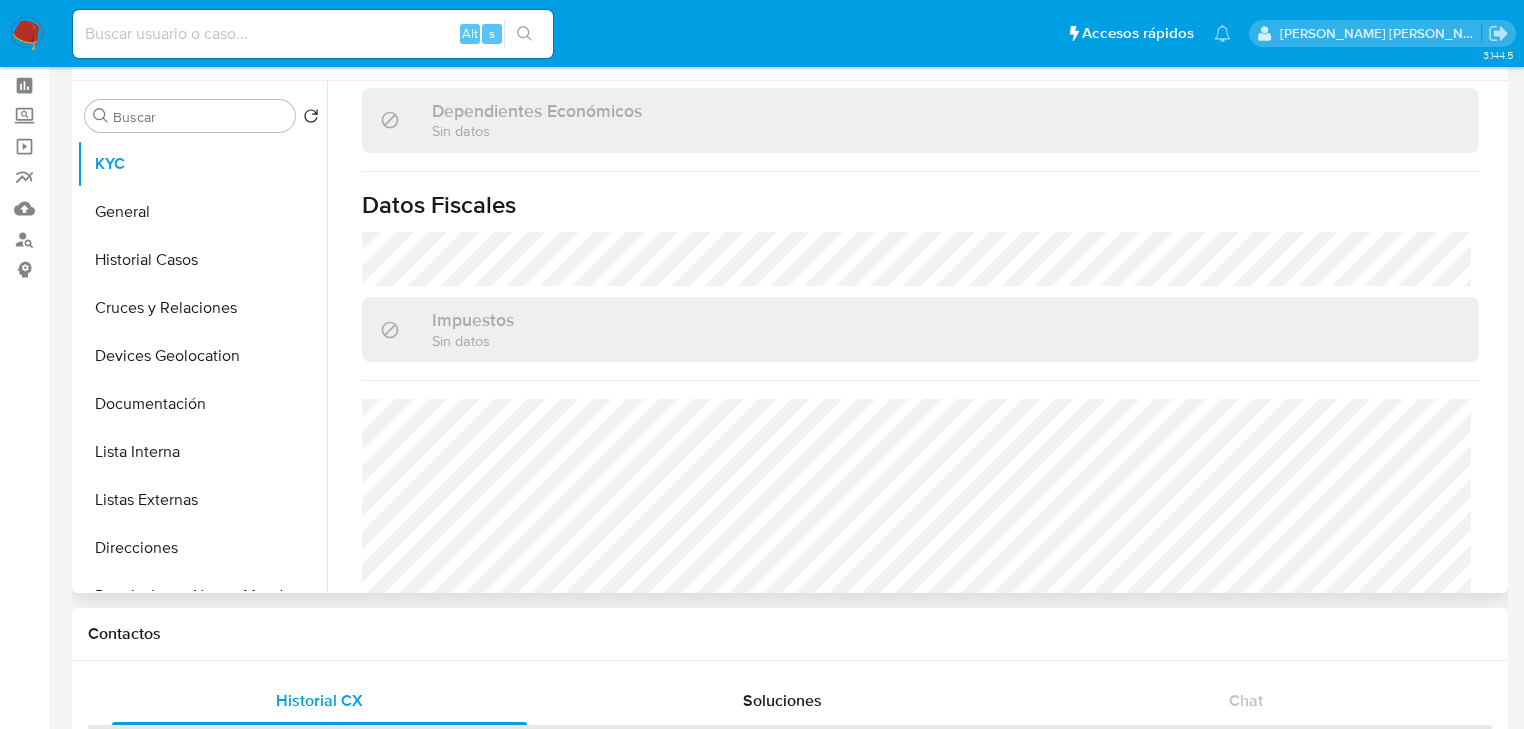 scroll, scrollTop: 1263, scrollLeft: 0, axis: vertical 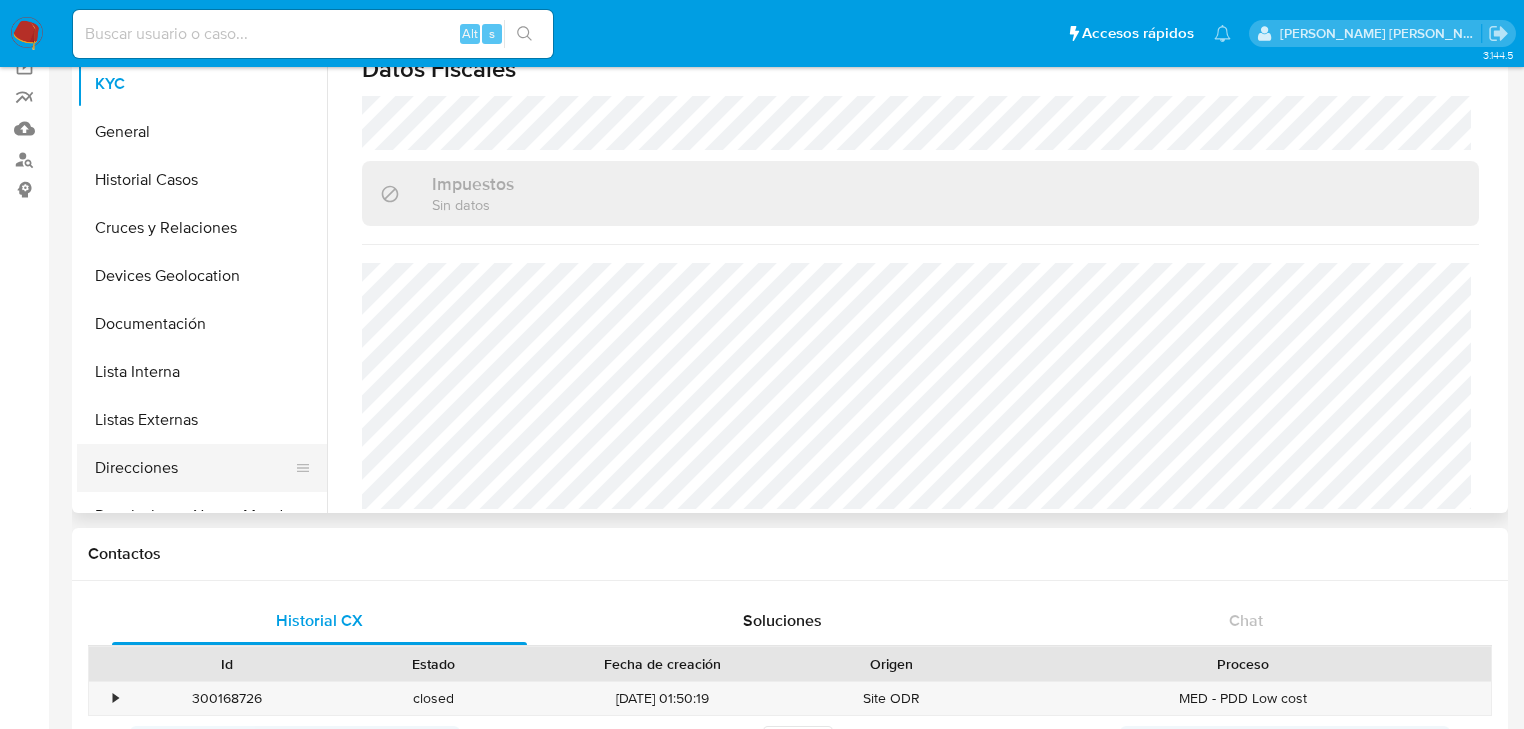 drag, startPoint x: 141, startPoint y: 468, endPoint x: 144, endPoint y: 455, distance: 13.341664 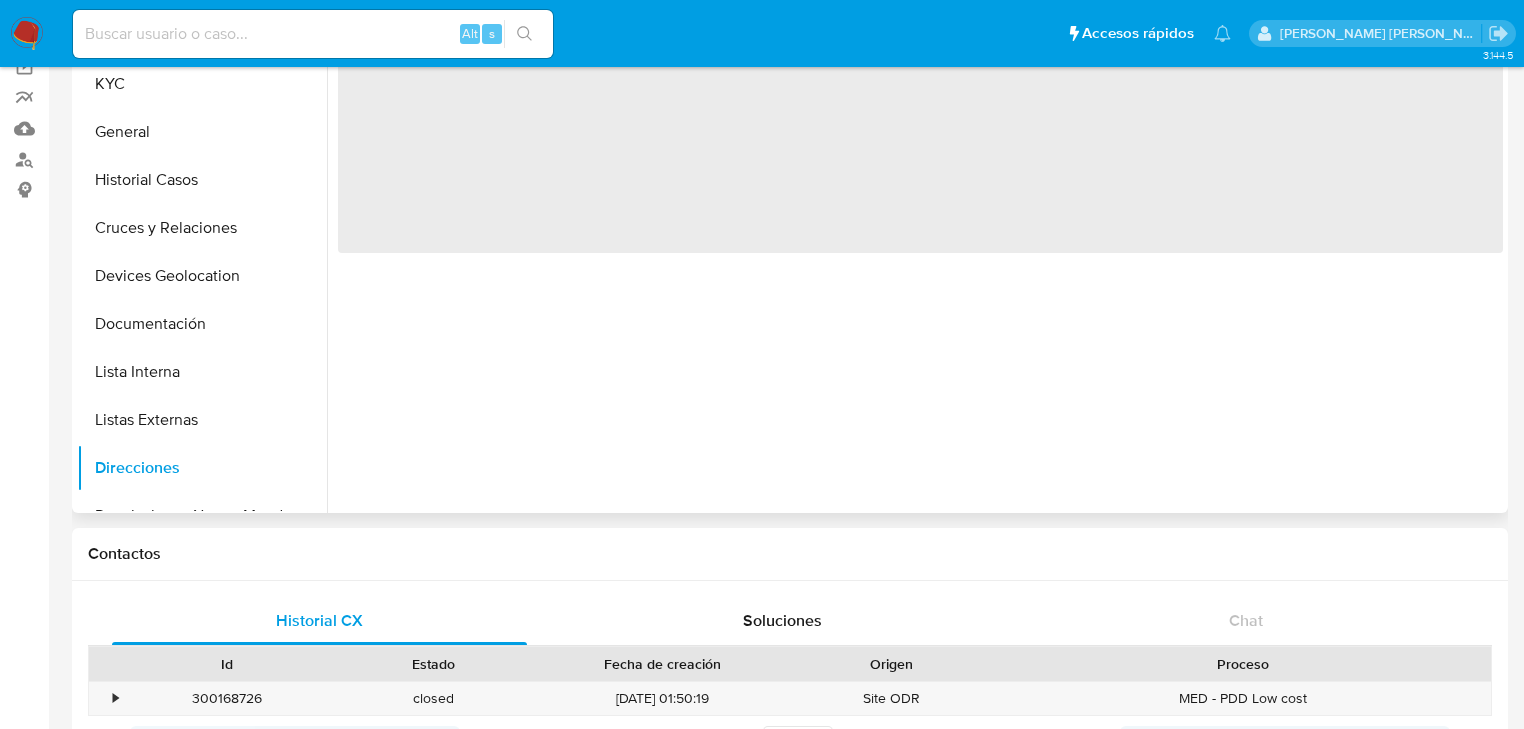scroll, scrollTop: 0, scrollLeft: 0, axis: both 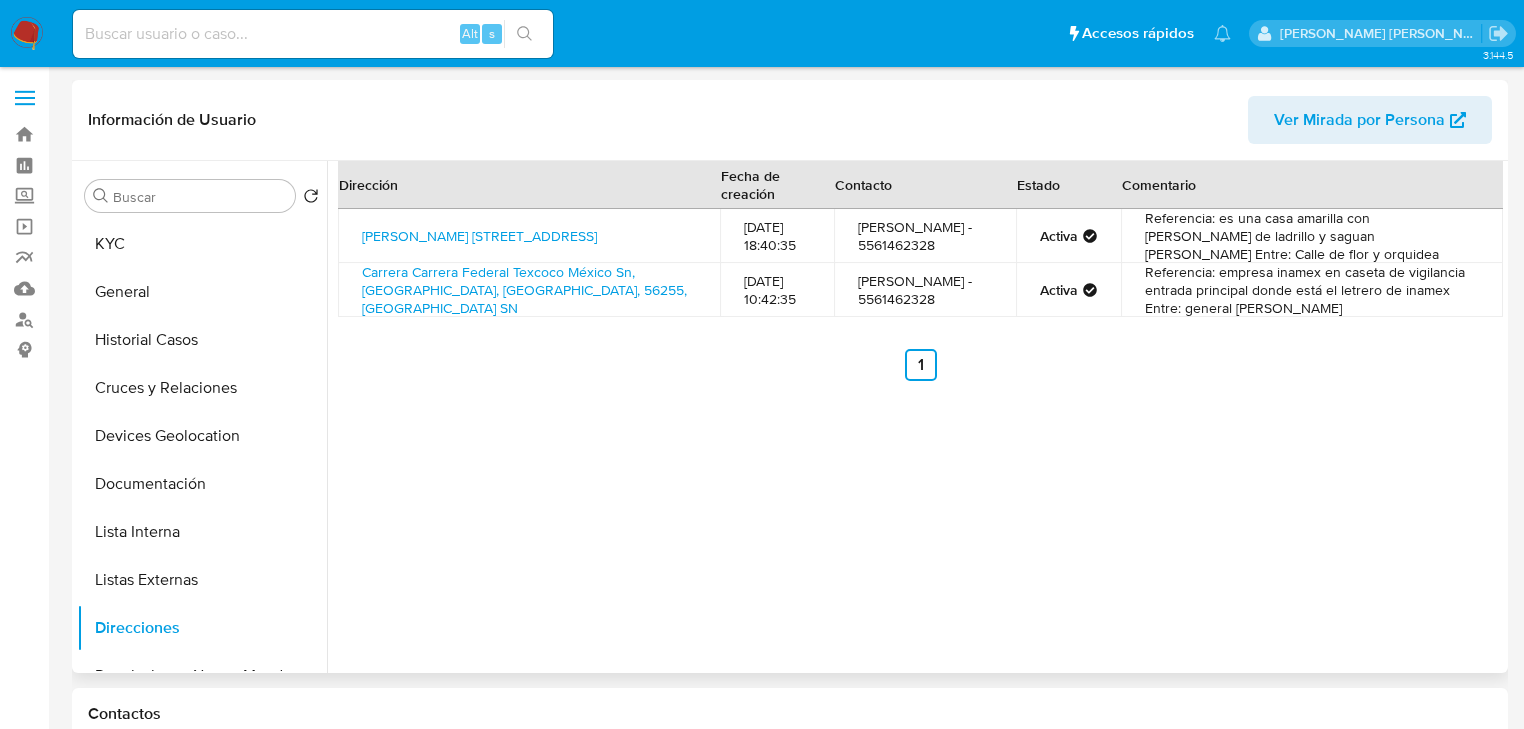 type 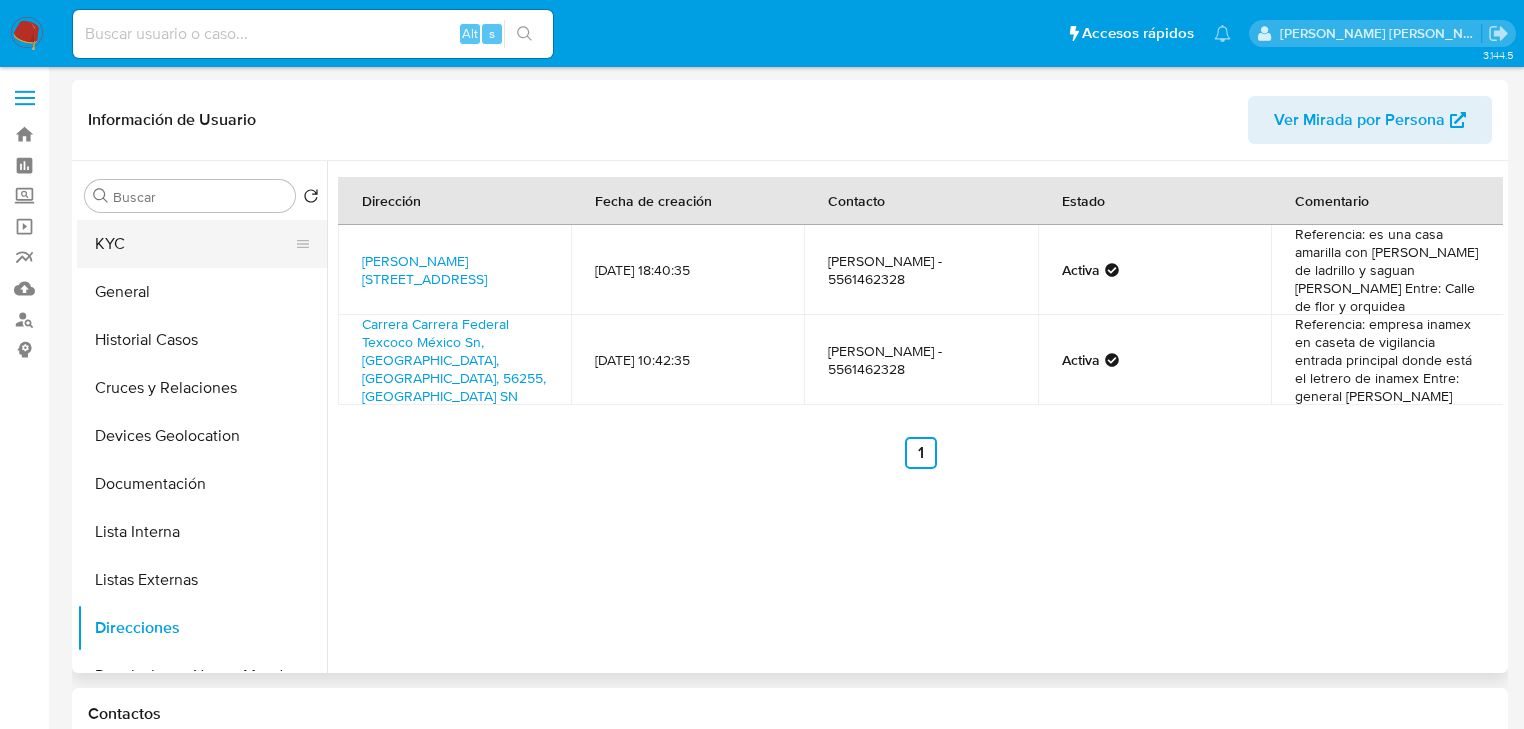 click on "KYC" at bounding box center [194, 244] 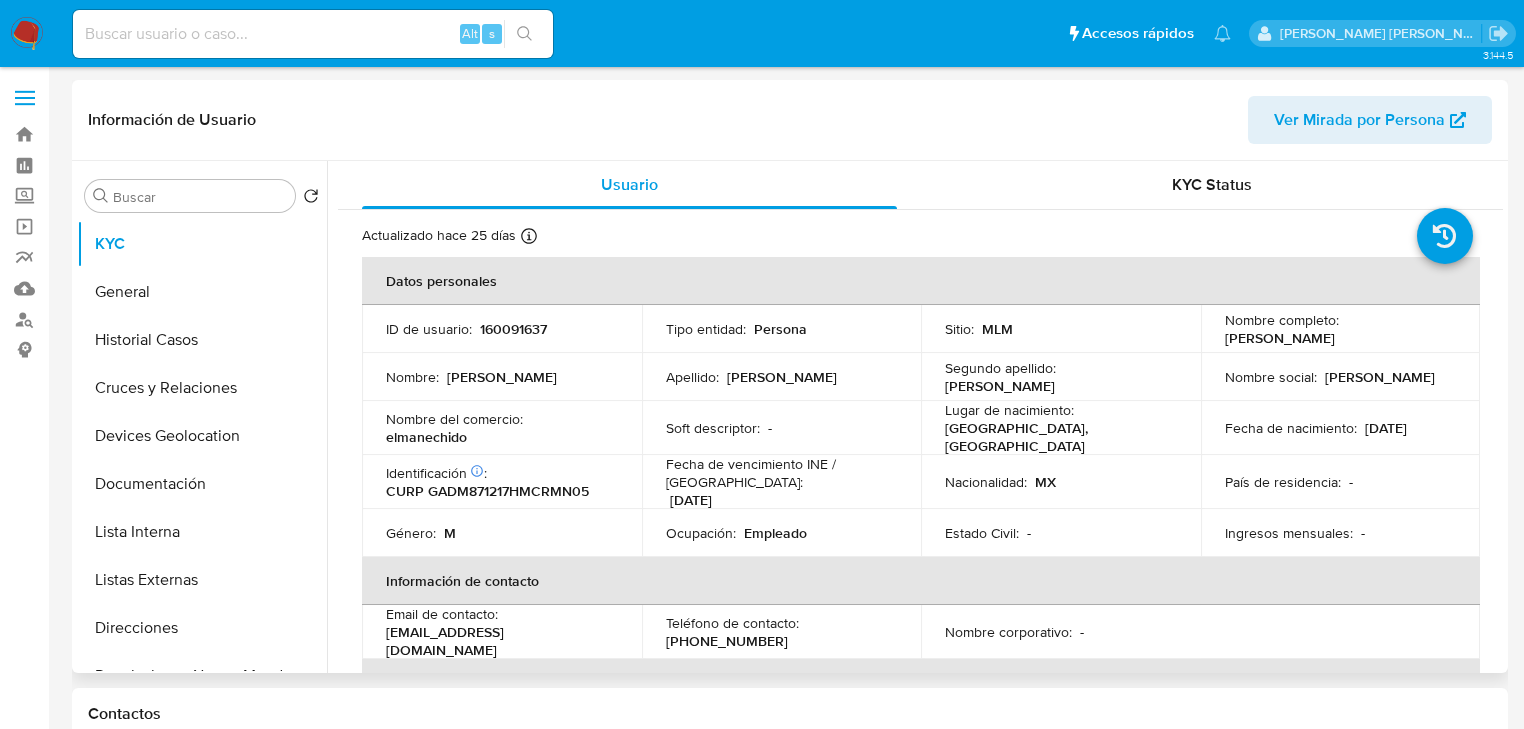 click on "Identificación   CIC: 150542374 :    CURP GADM871217HMCRMN05" at bounding box center (502, 482) 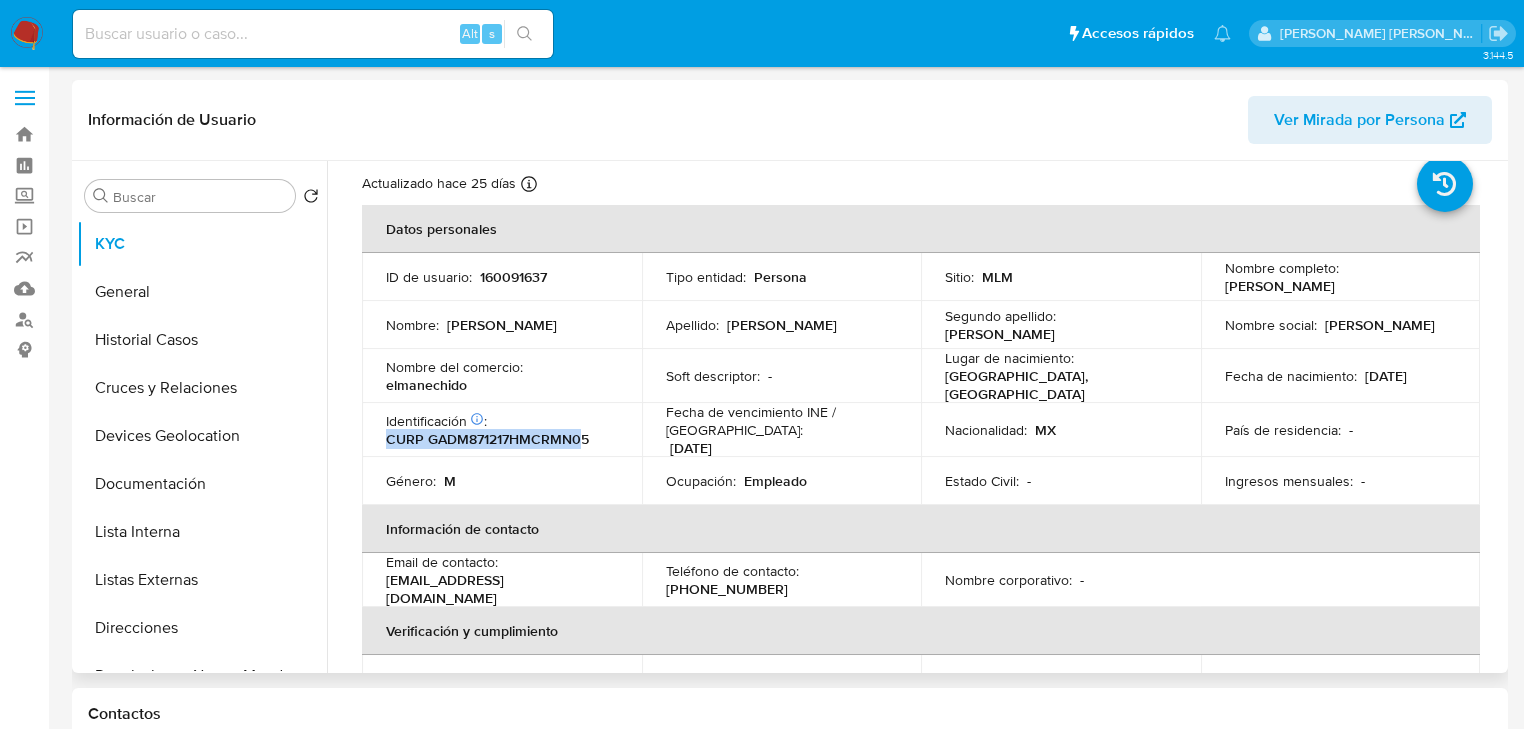scroll, scrollTop: 80, scrollLeft: 0, axis: vertical 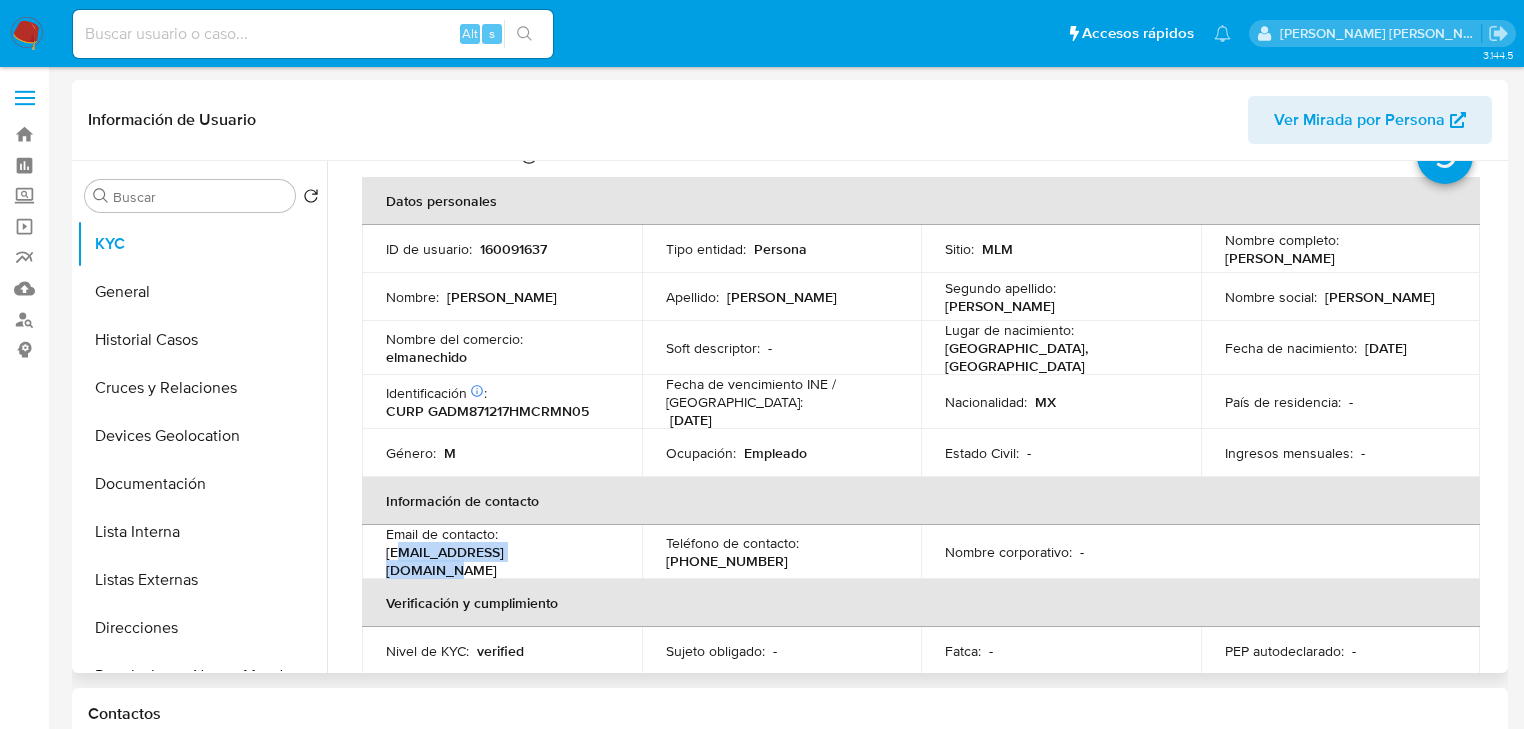 drag, startPoint x: 494, startPoint y: 555, endPoint x: 509, endPoint y: 454, distance: 102.10779 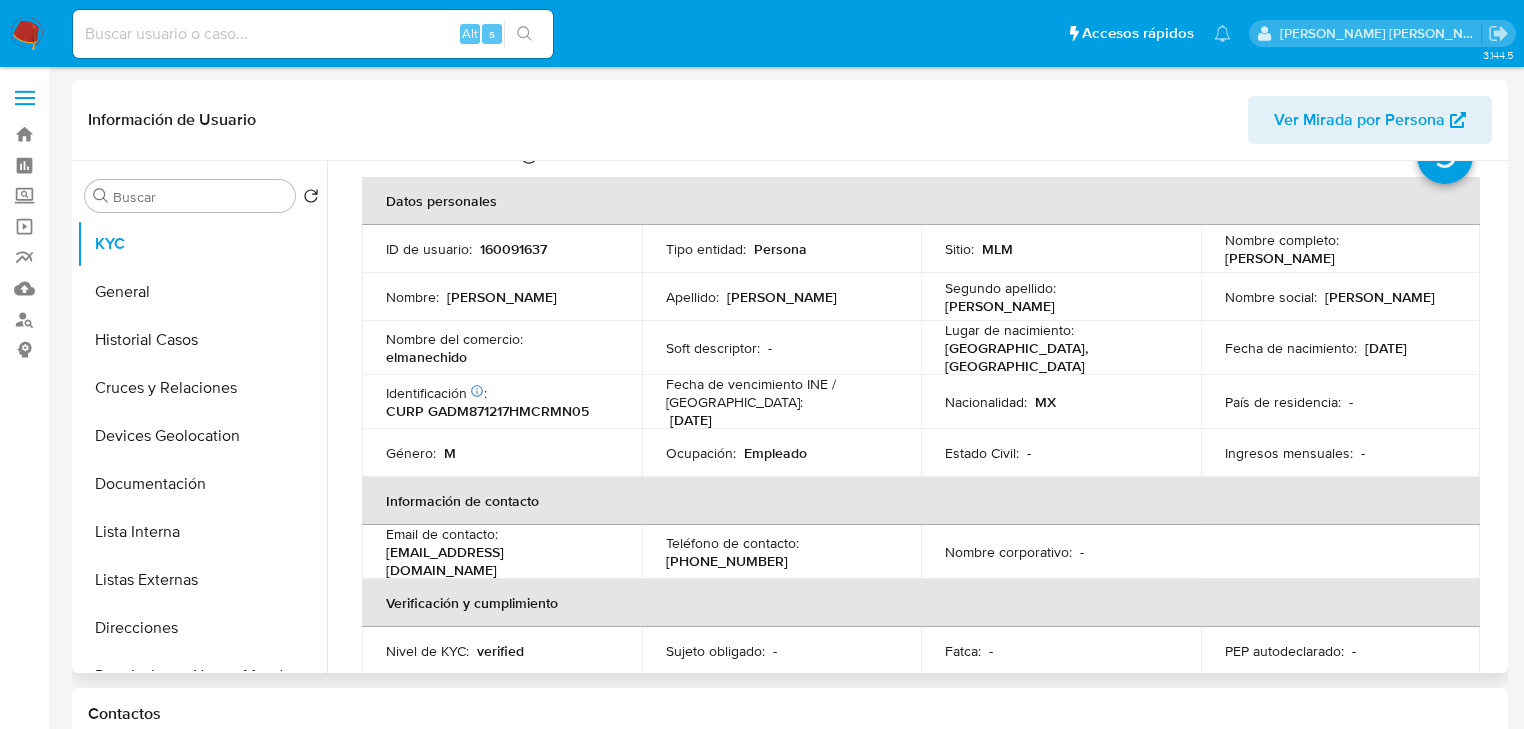 click on "CURP GADM871217HMCRMN05" at bounding box center [487, 411] 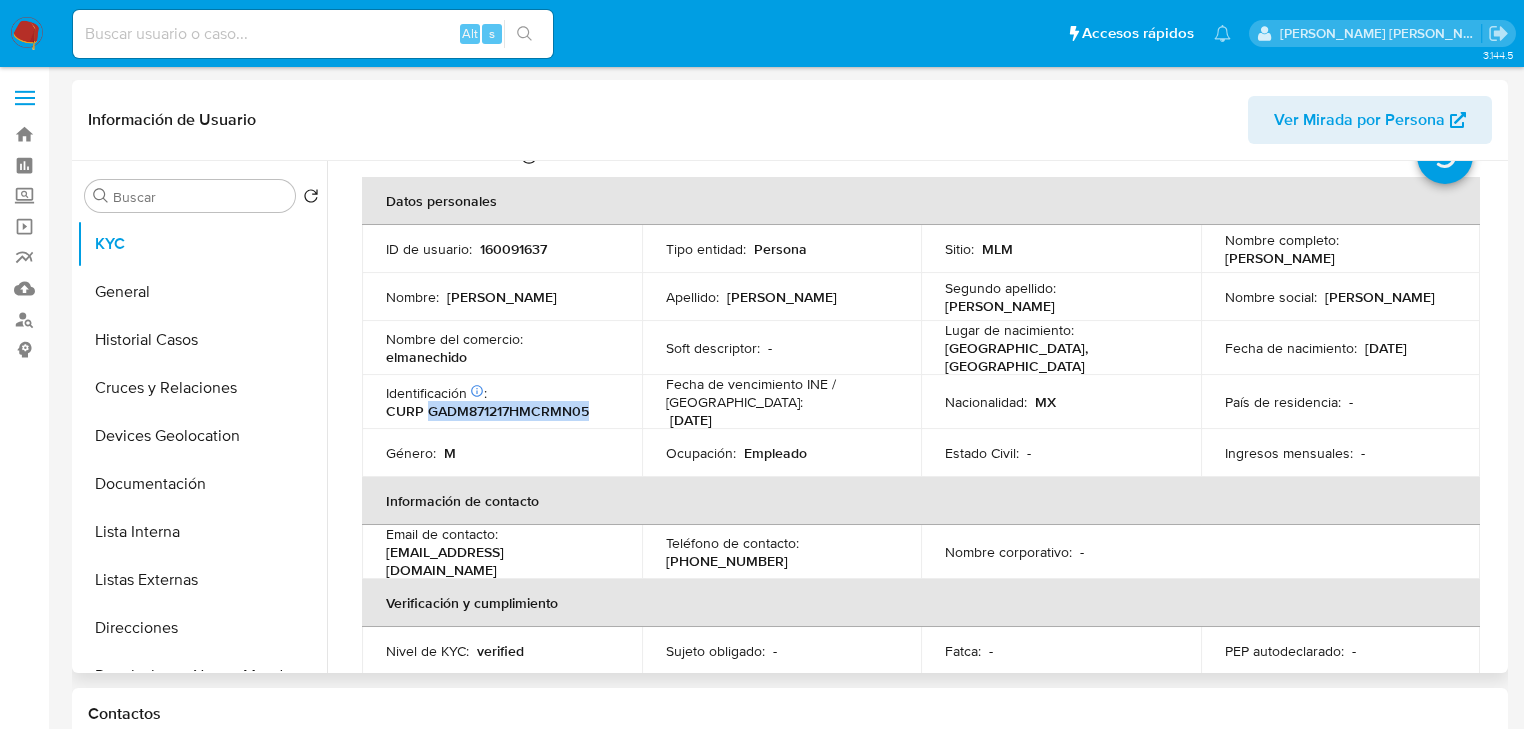 click on "CURP GADM871217HMCRMN05" at bounding box center (487, 411) 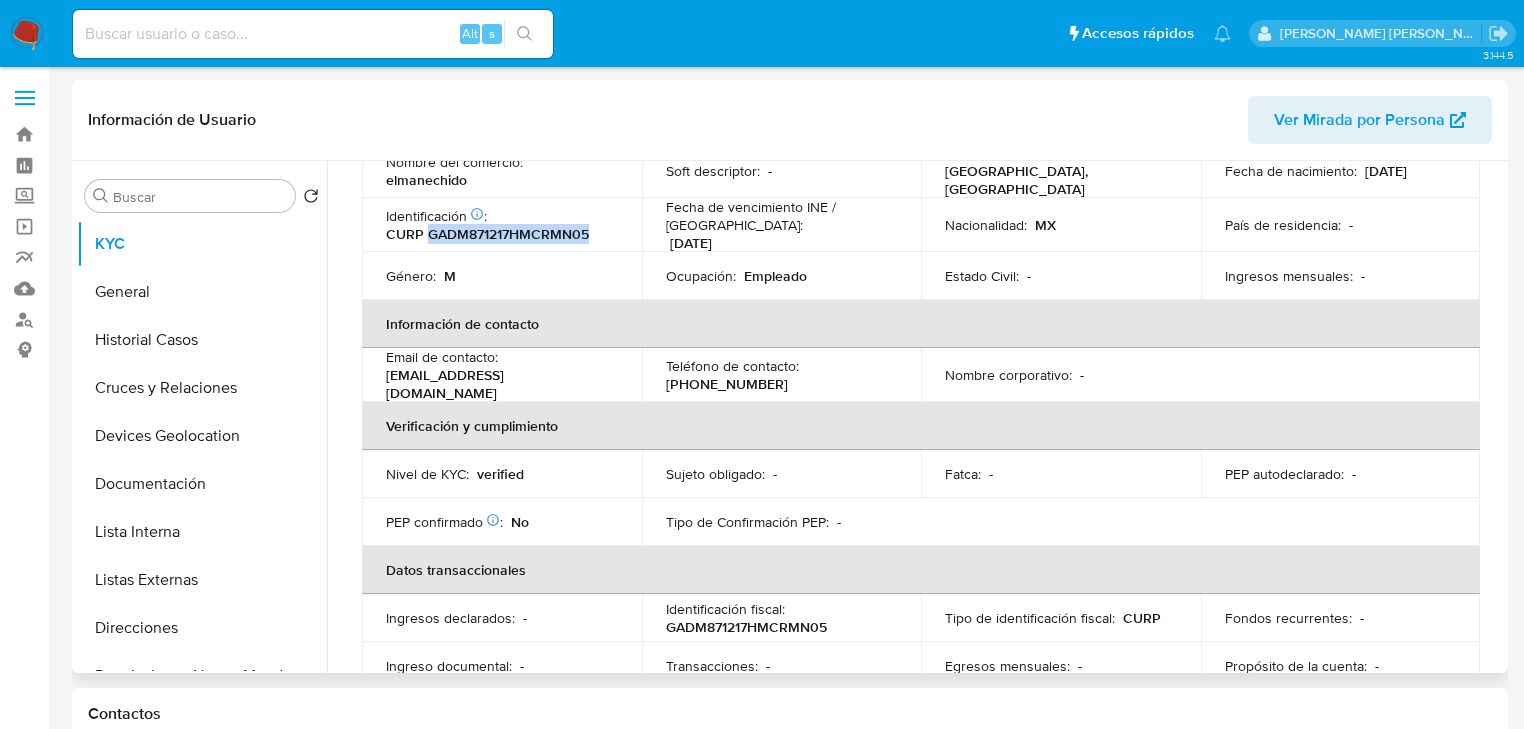 scroll, scrollTop: 400, scrollLeft: 0, axis: vertical 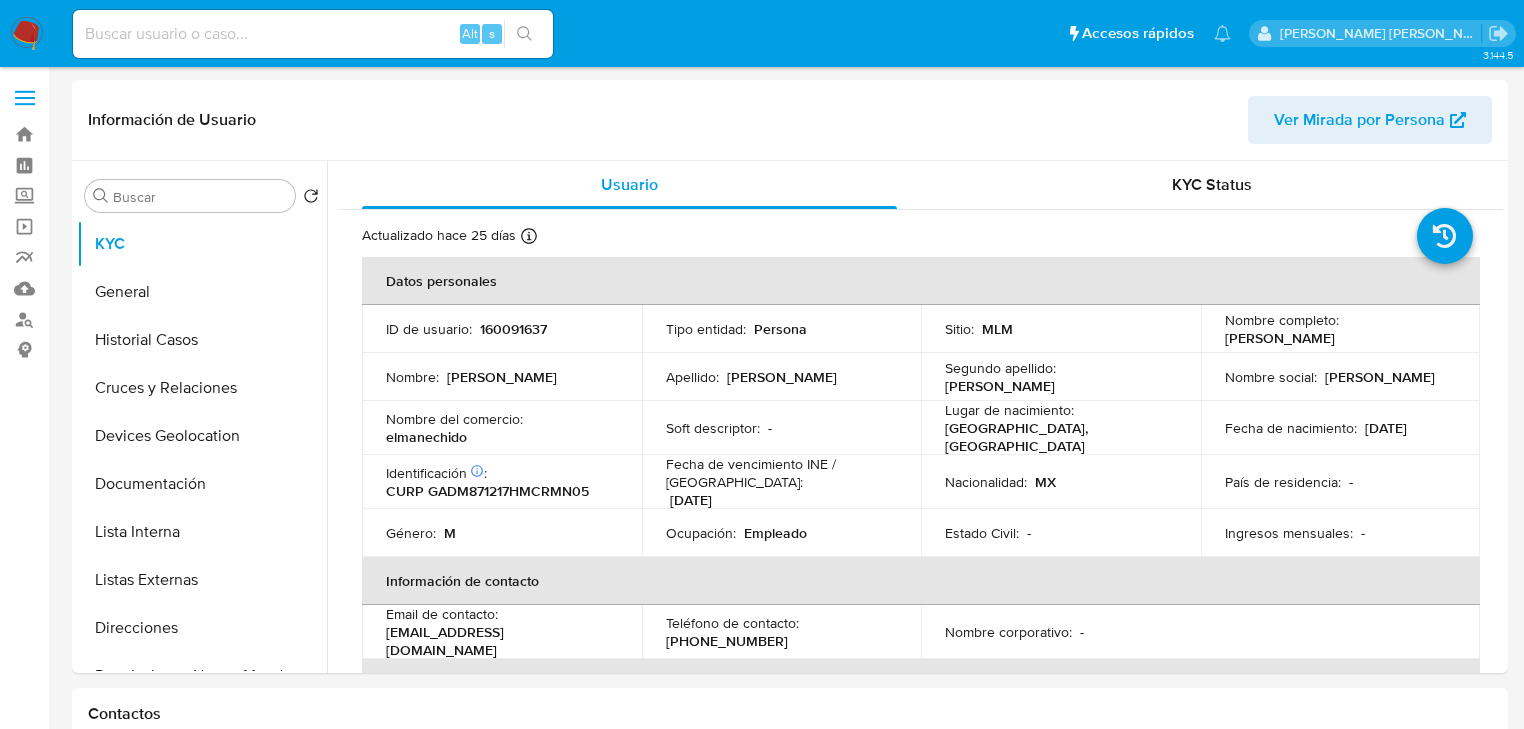 select on "10" 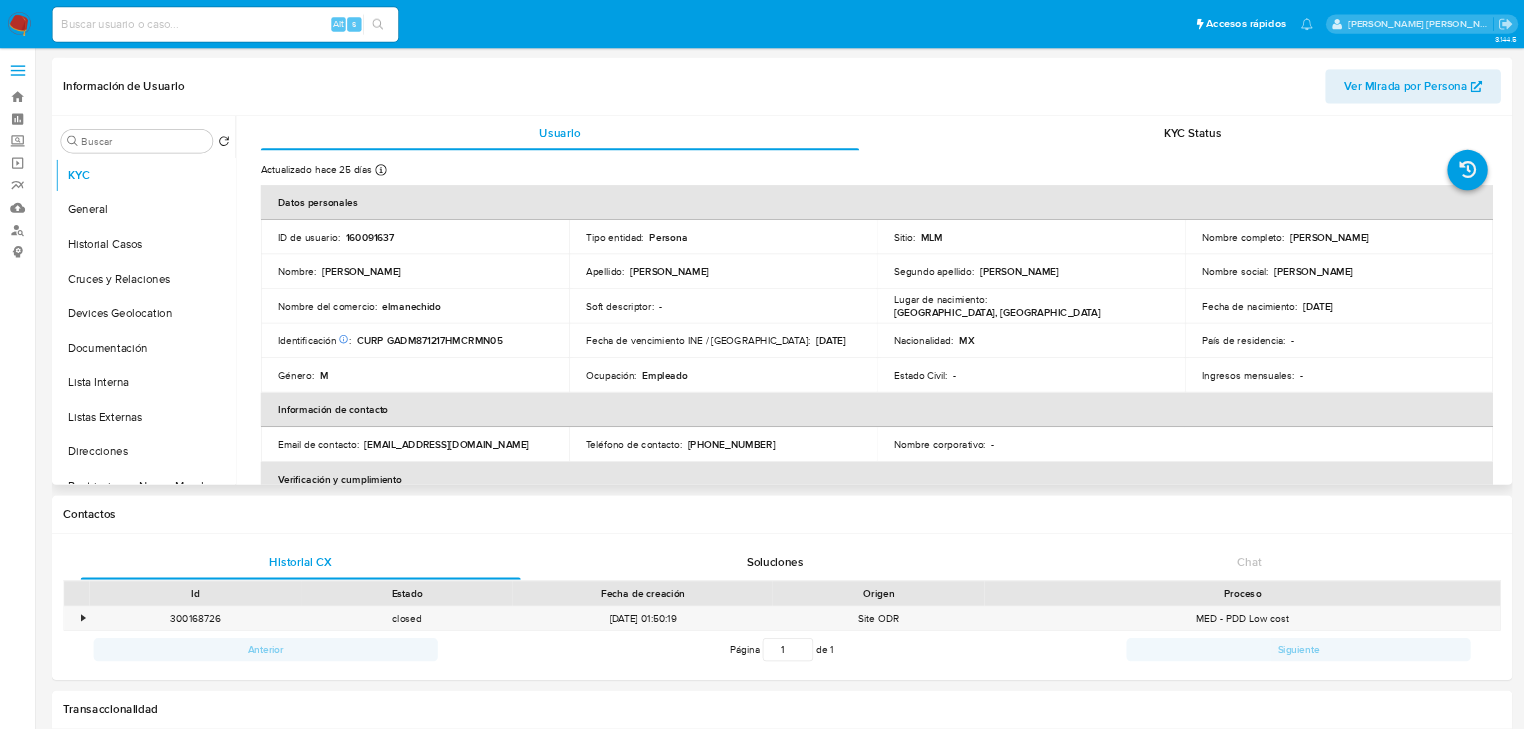 scroll, scrollTop: 0, scrollLeft: 0, axis: both 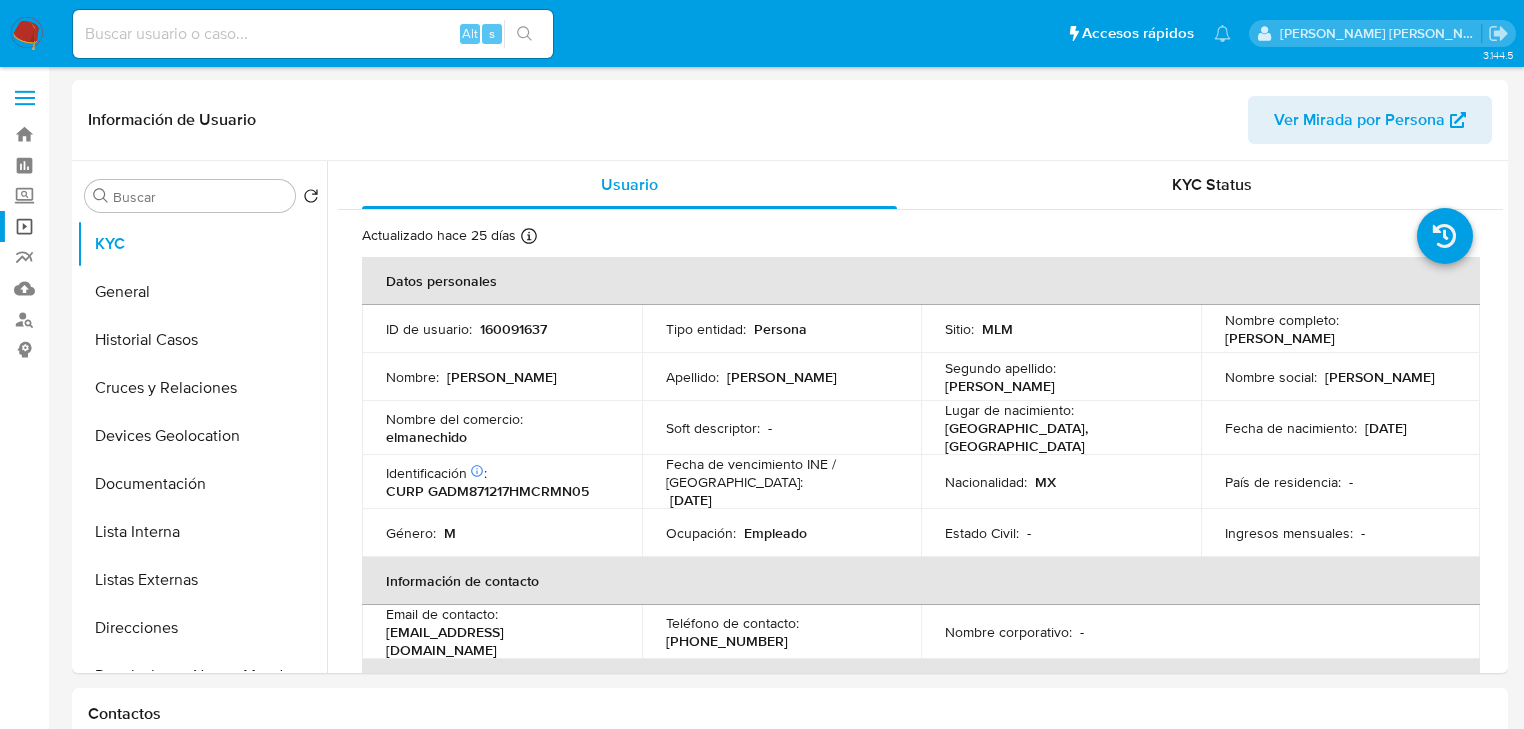 select on "10" 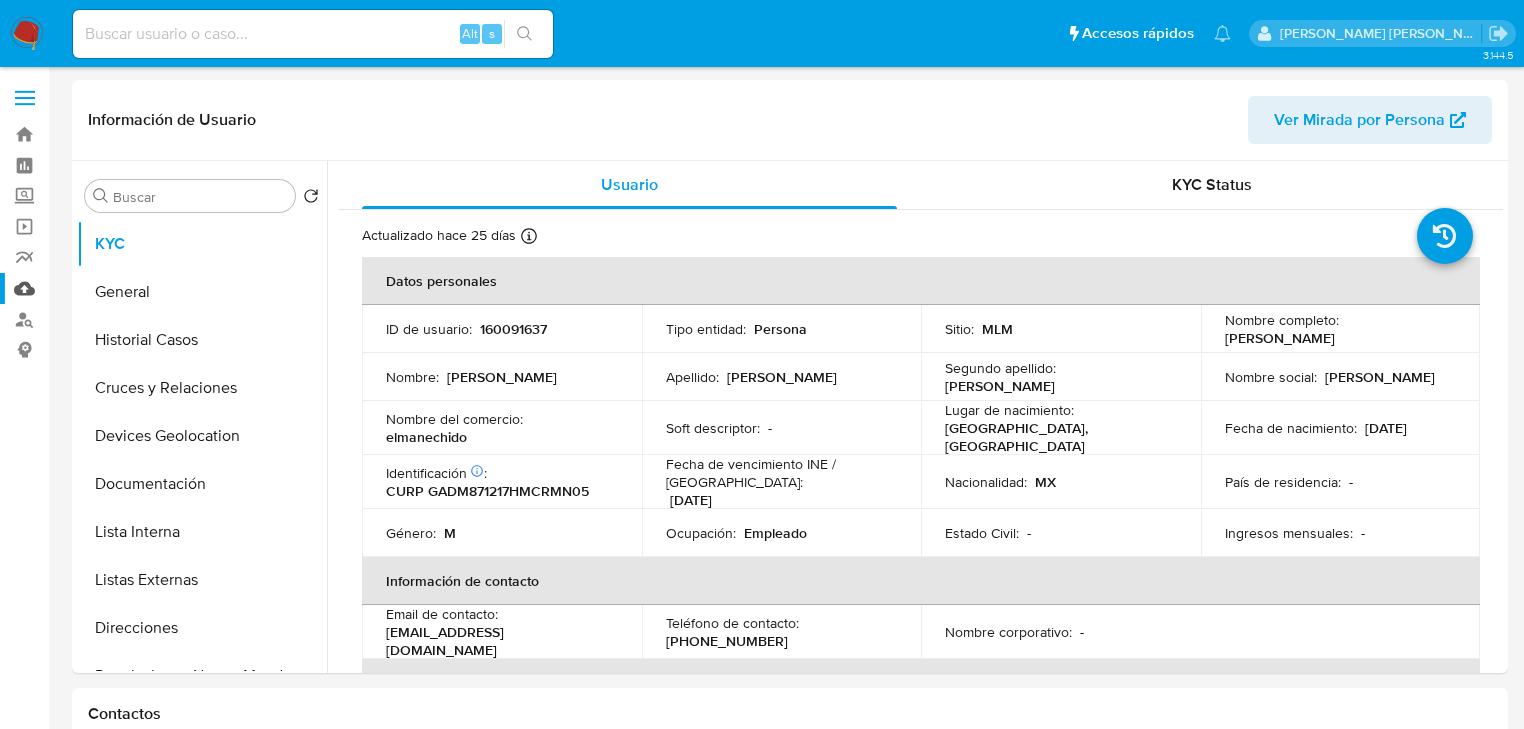 click on "Mulan" at bounding box center [119, 288] 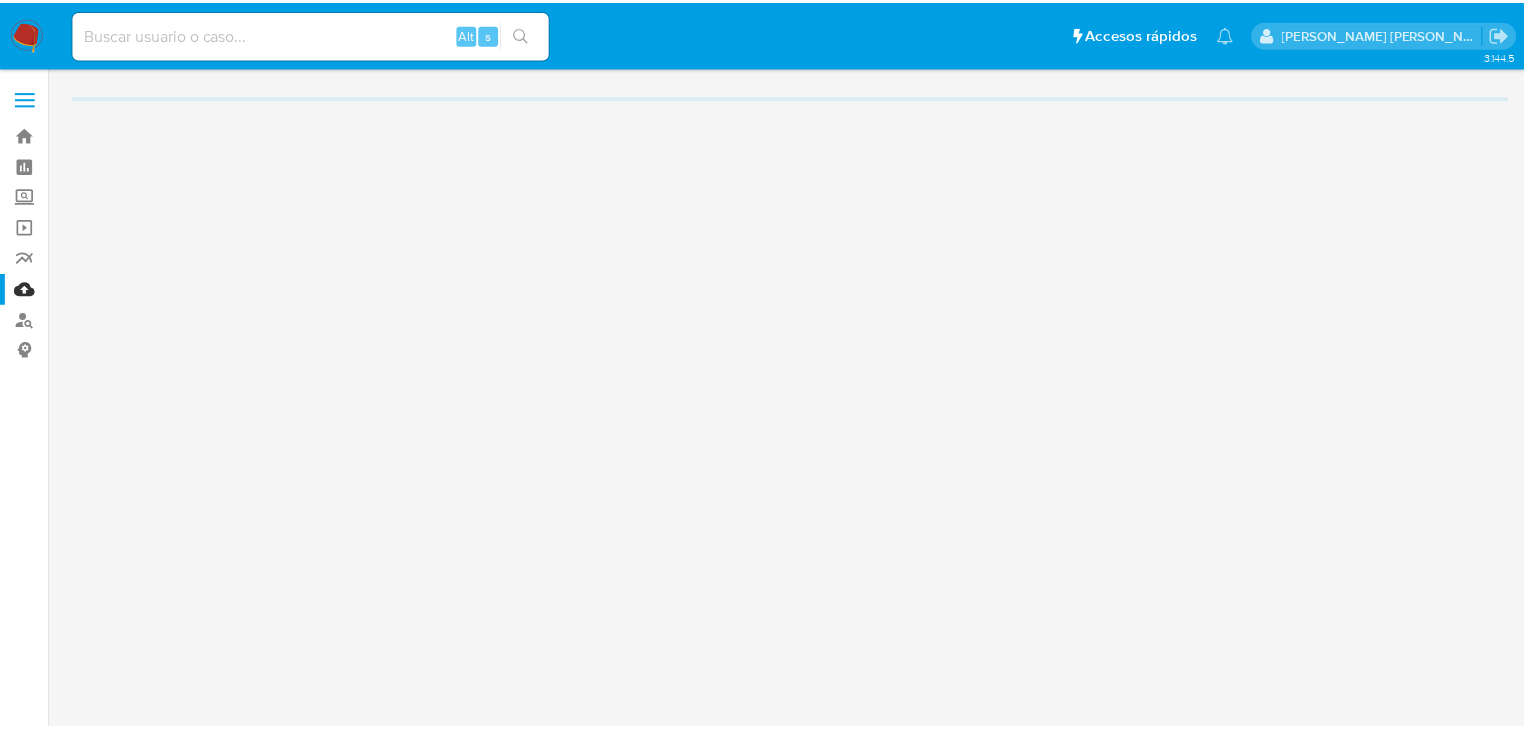 scroll, scrollTop: 0, scrollLeft: 0, axis: both 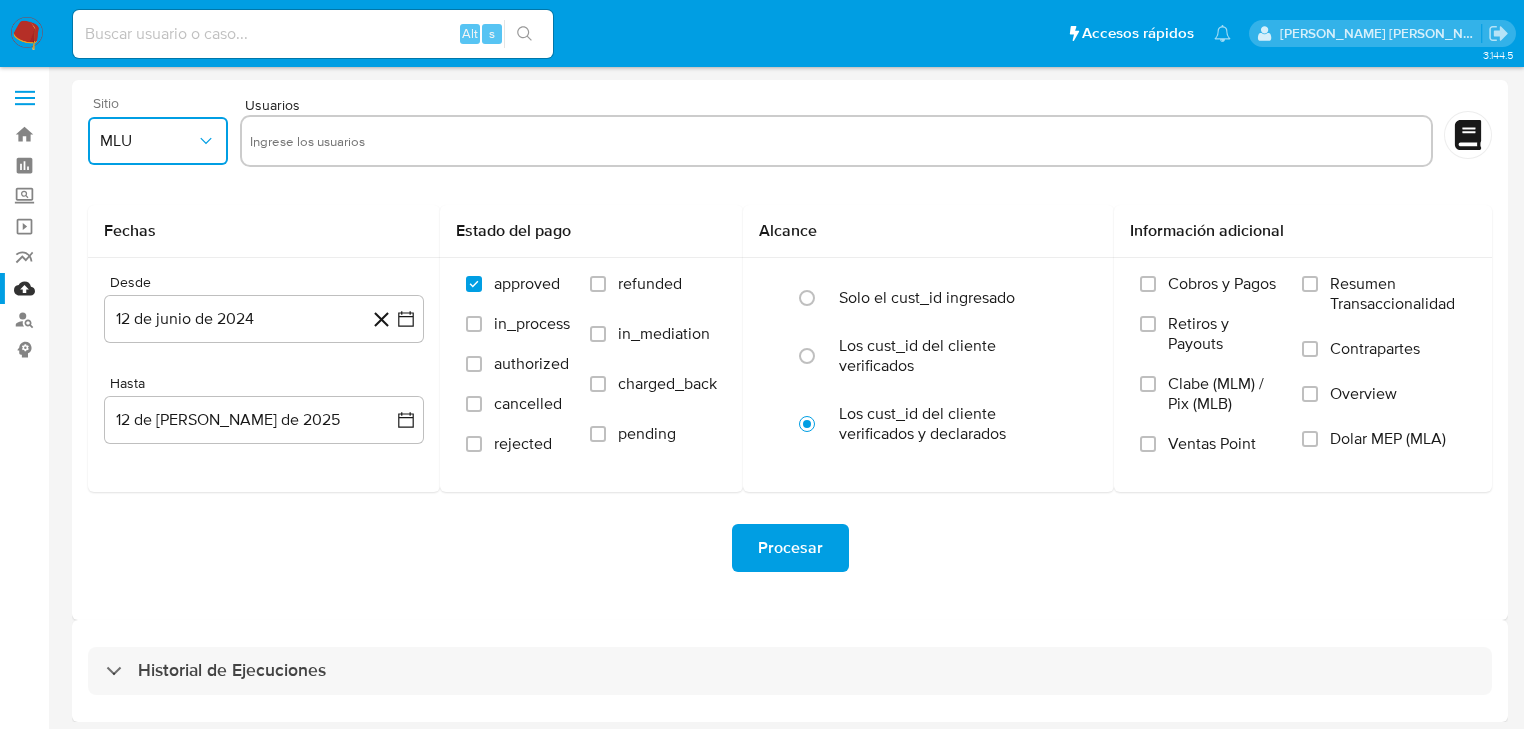 click on "MLU" at bounding box center [158, 141] 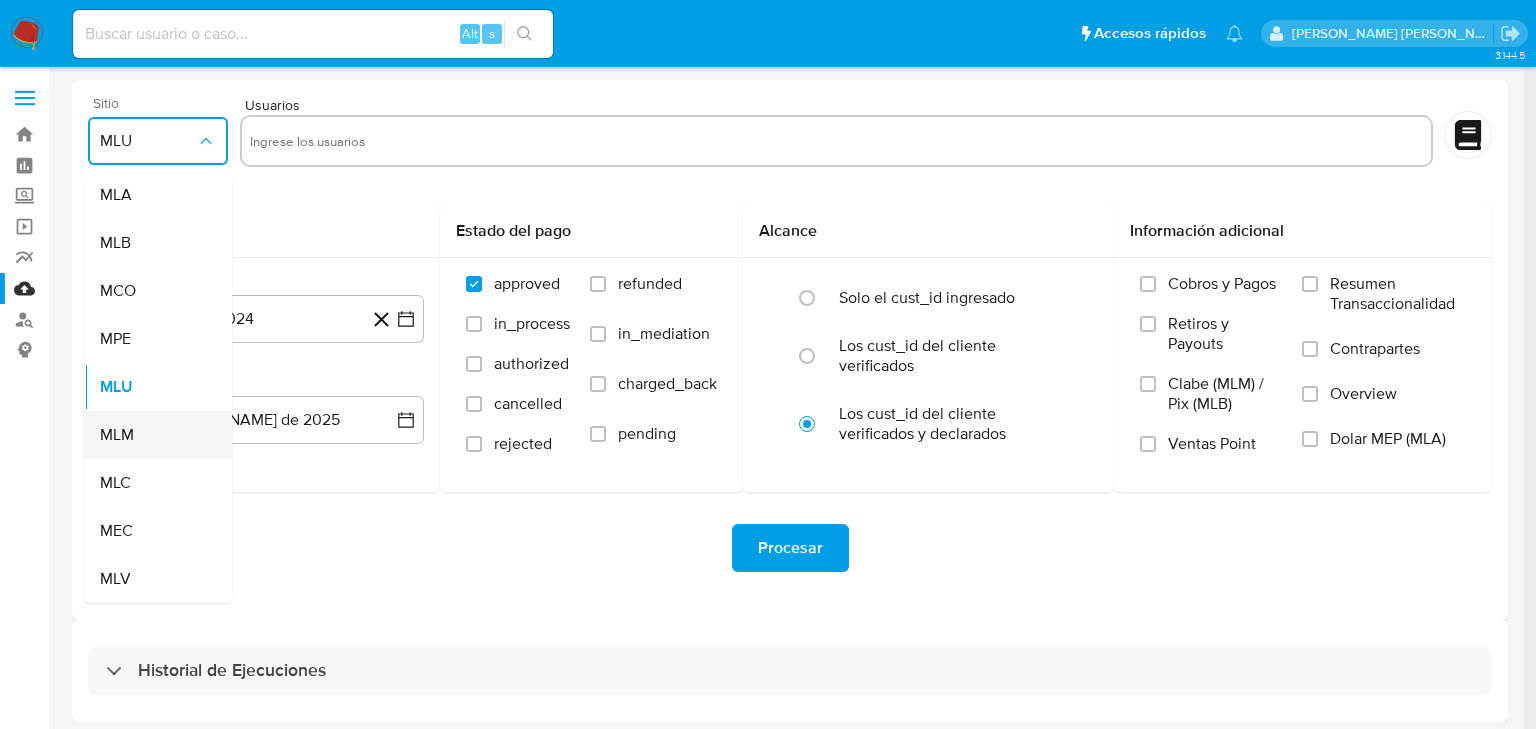 click on "MLM" at bounding box center (117, 435) 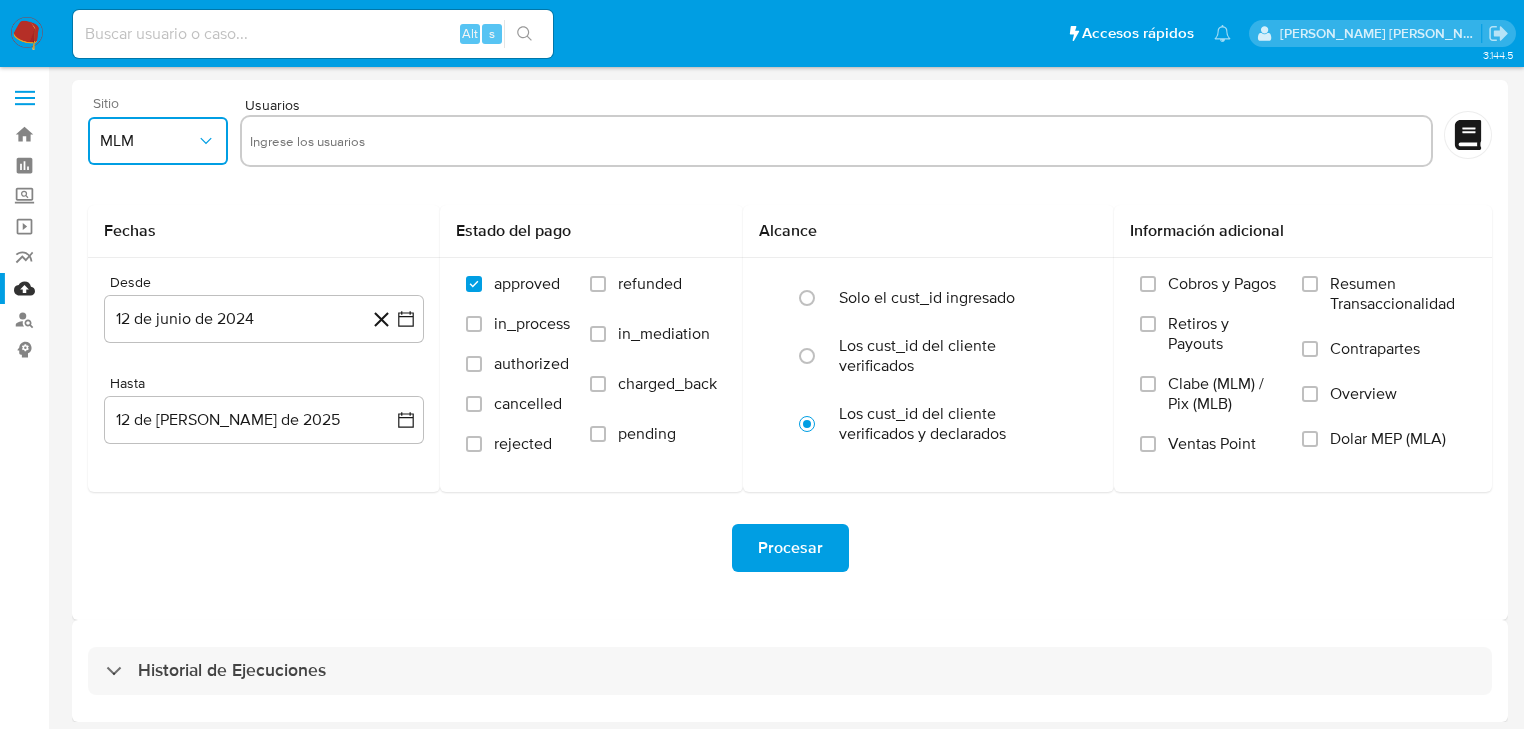 click at bounding box center [836, 141] 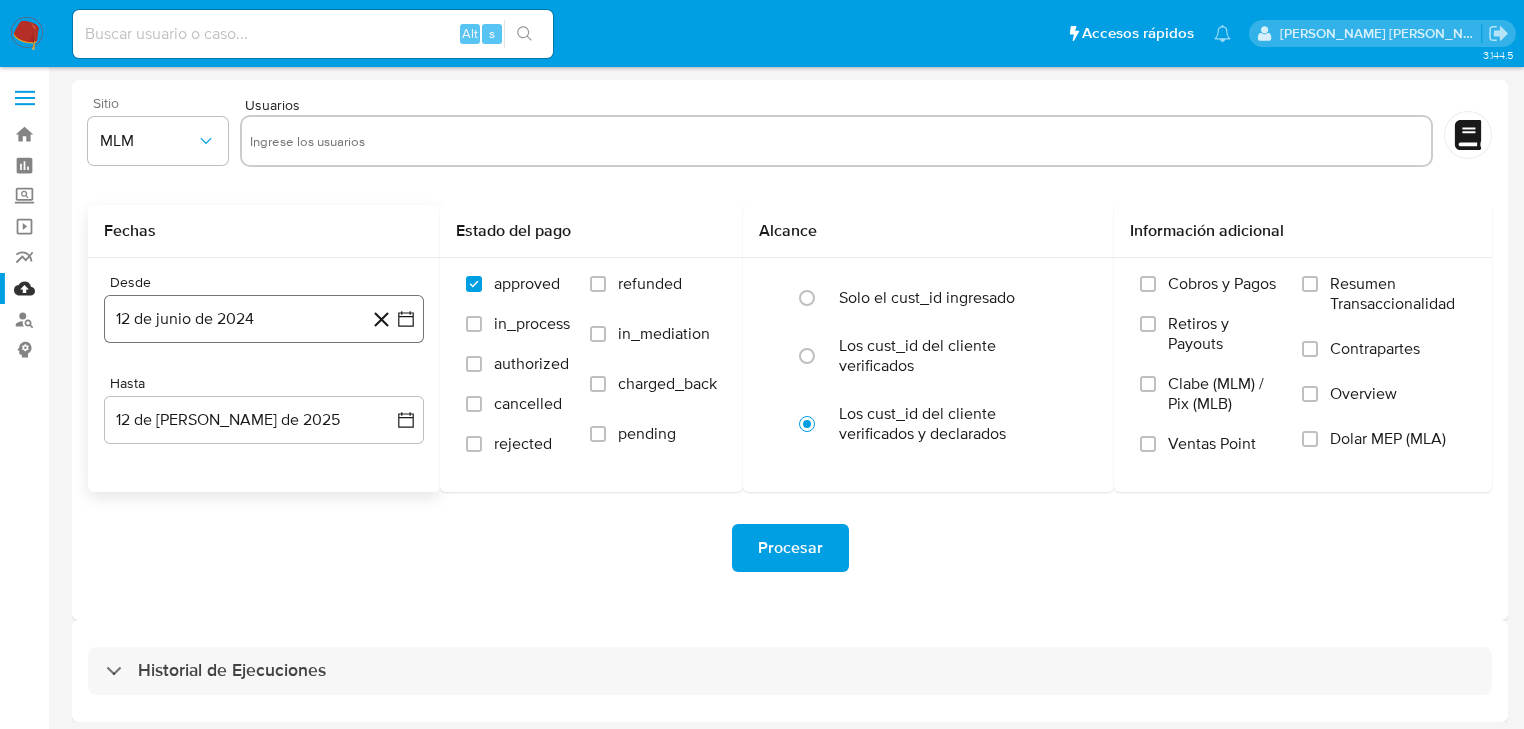 drag, startPoint x: 180, startPoint y: 322, endPoint x: 240, endPoint y: 322, distance: 60 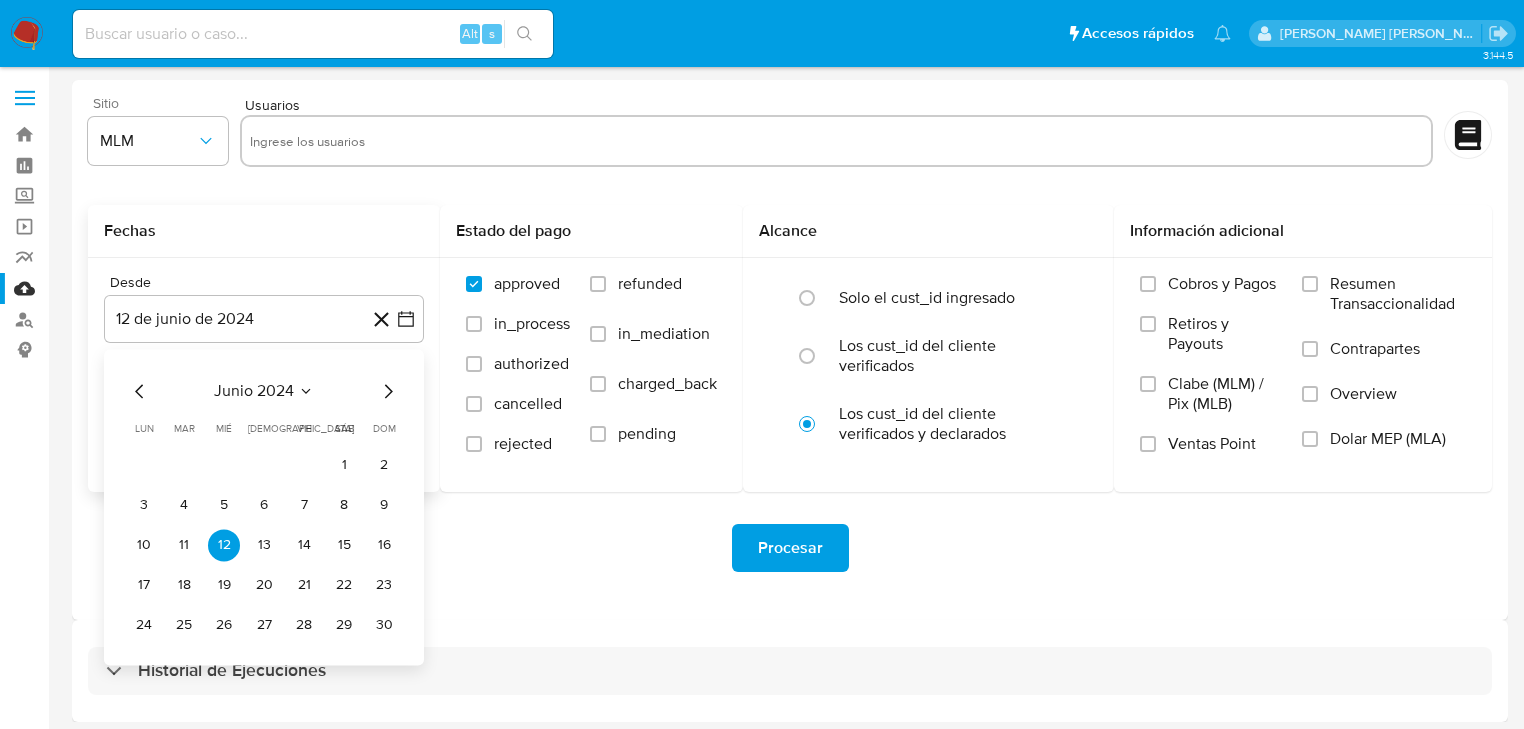 click on "junio 2024" at bounding box center (254, 391) 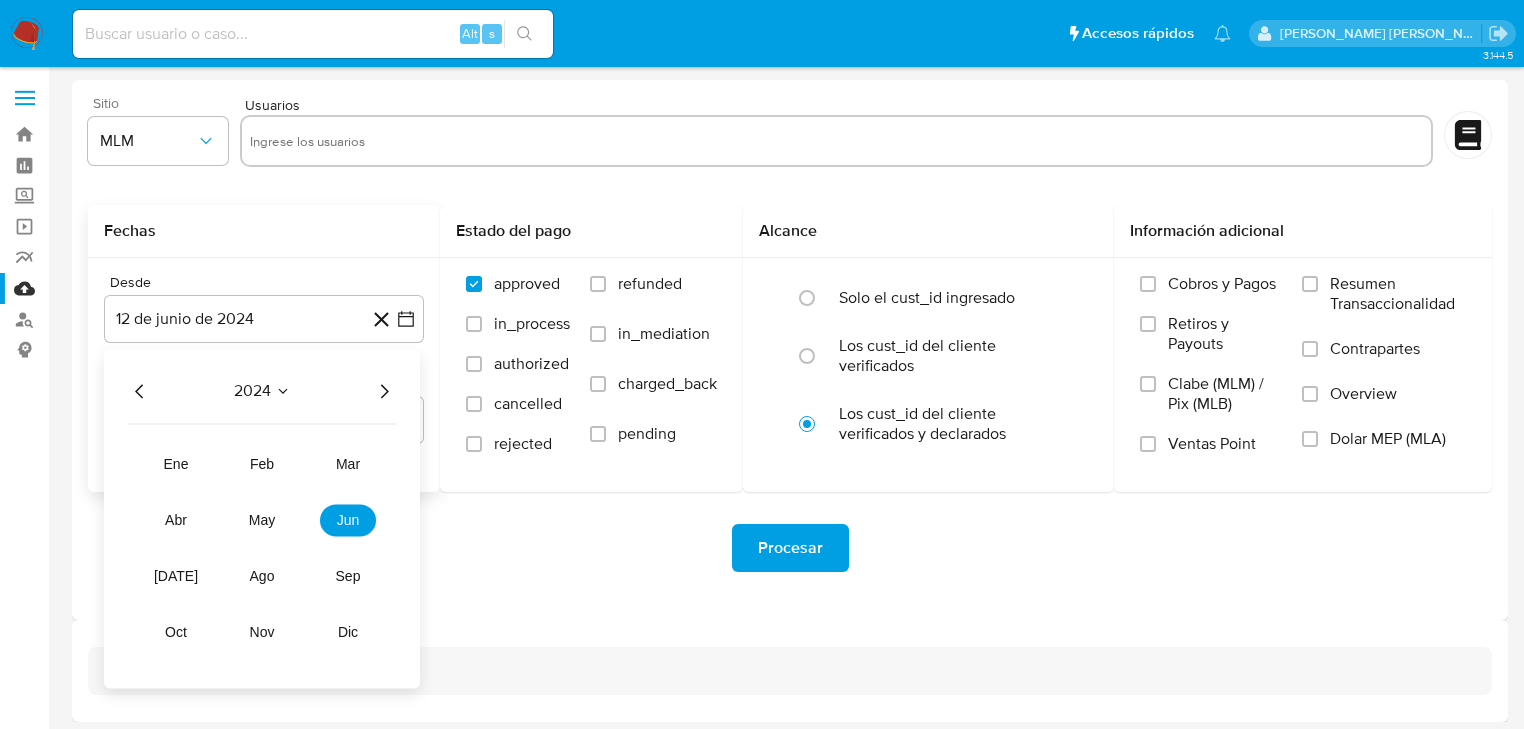 click 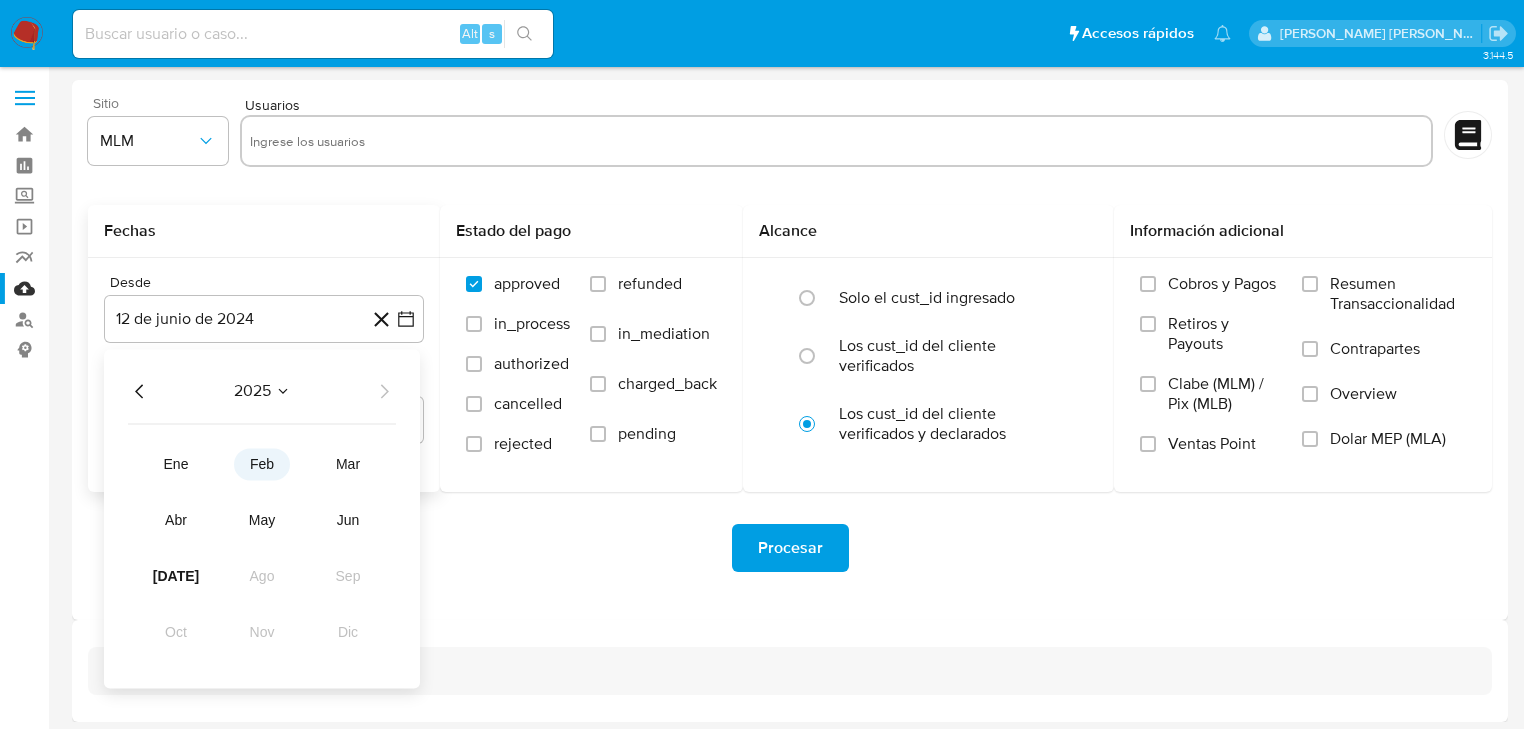 click on "feb" at bounding box center (262, 464) 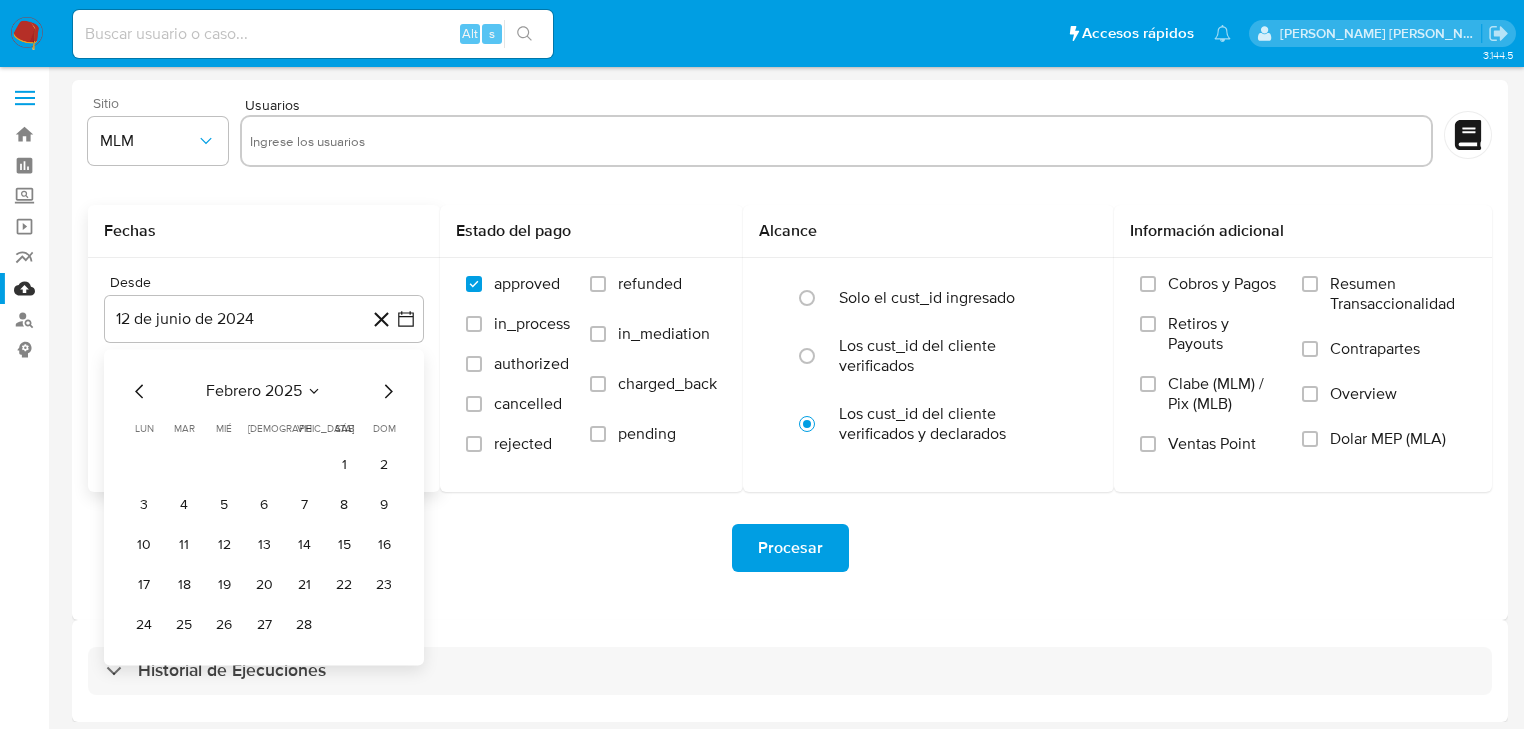 click on "1" at bounding box center [344, 465] 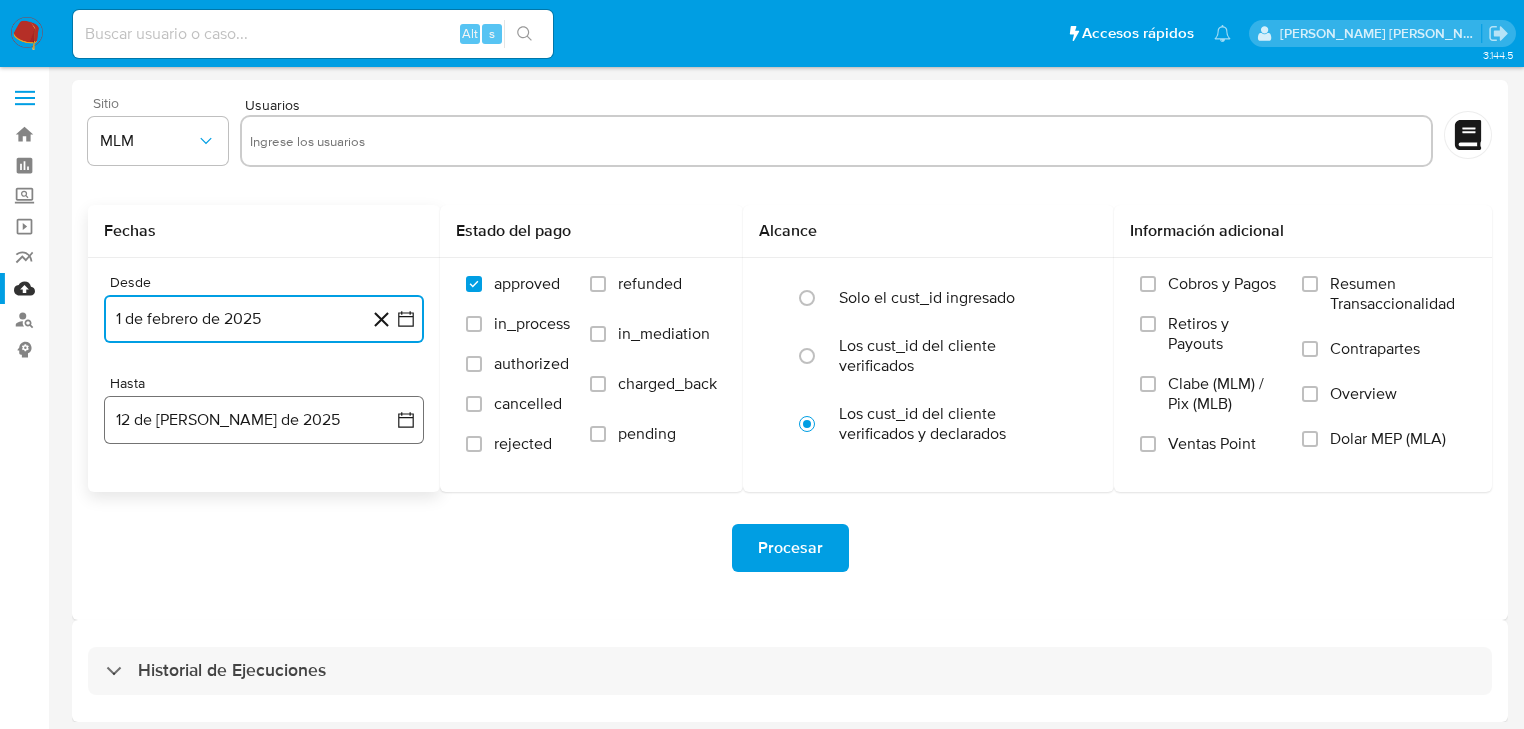 drag, startPoint x: 216, startPoint y: 442, endPoint x: 214, endPoint y: 432, distance: 10.198039 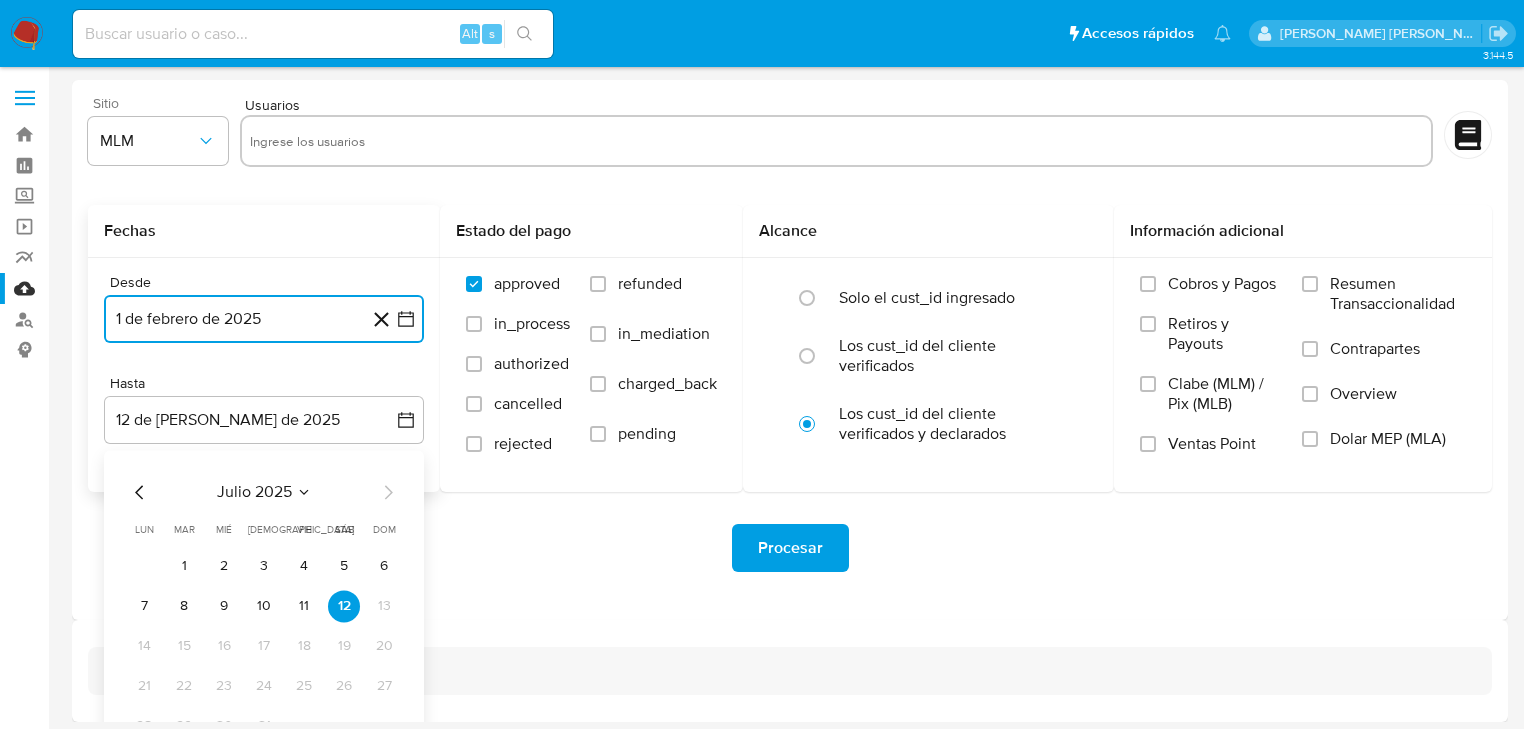 click 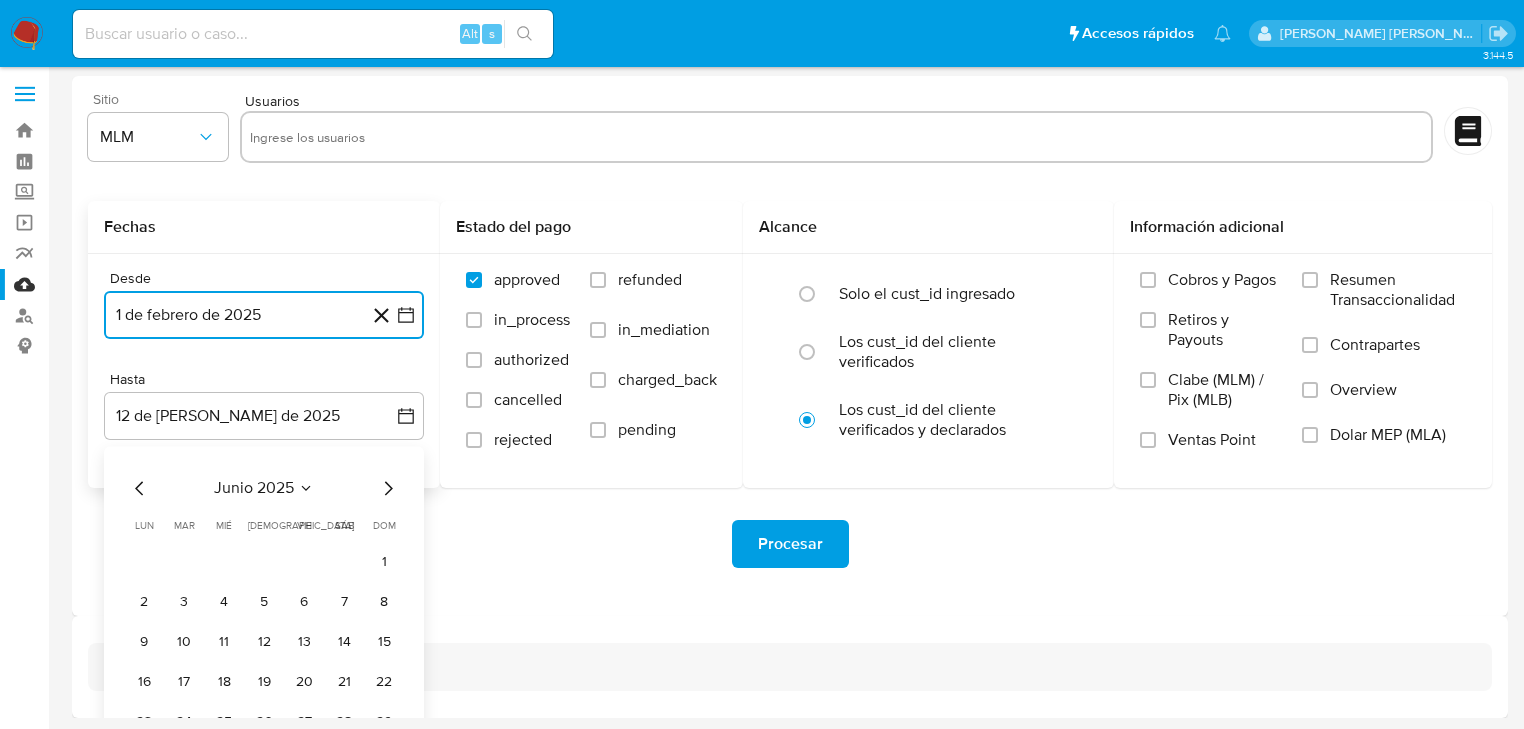 scroll, scrollTop: 5, scrollLeft: 0, axis: vertical 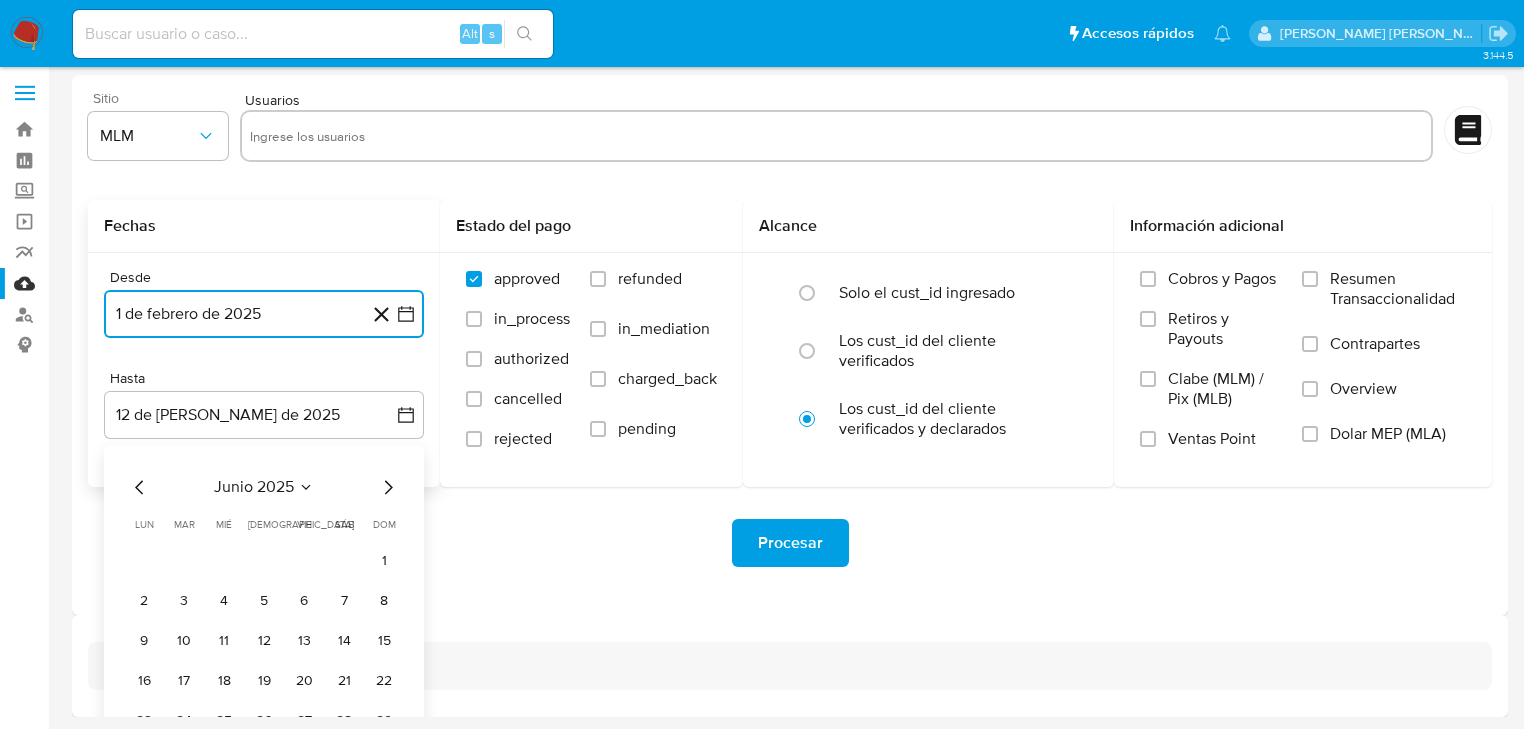 type 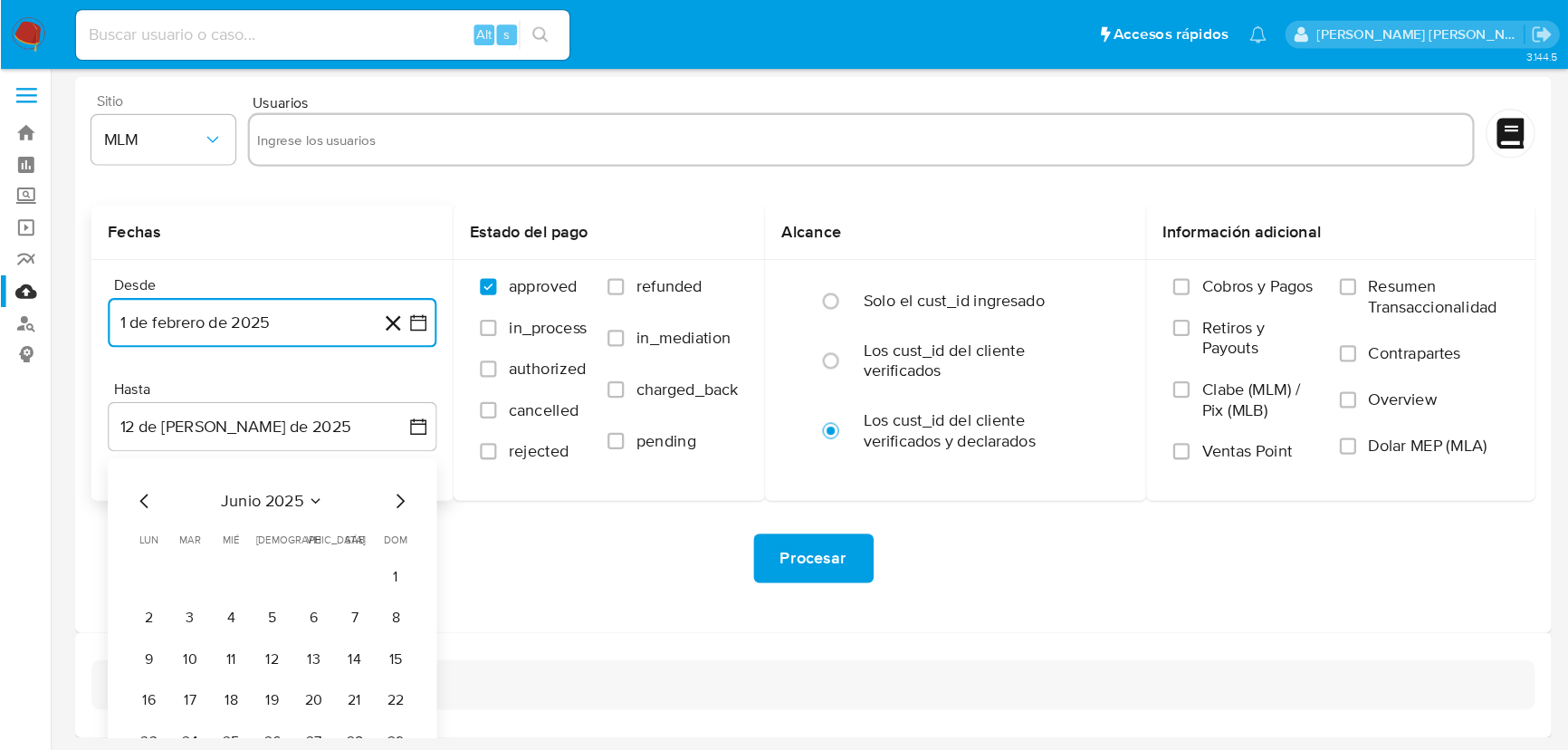 scroll, scrollTop: 0, scrollLeft: 0, axis: both 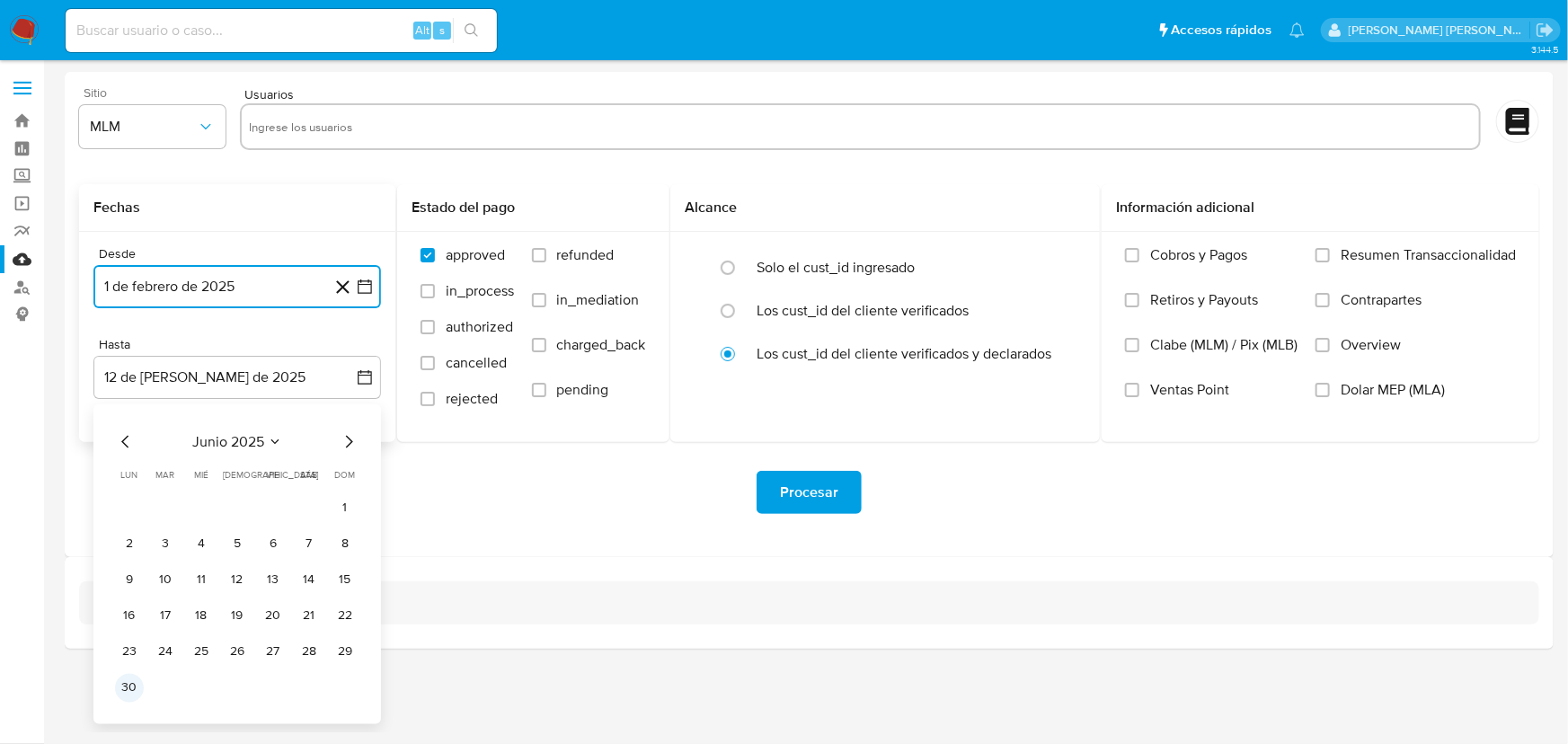 click on "30" at bounding box center (129, 688) 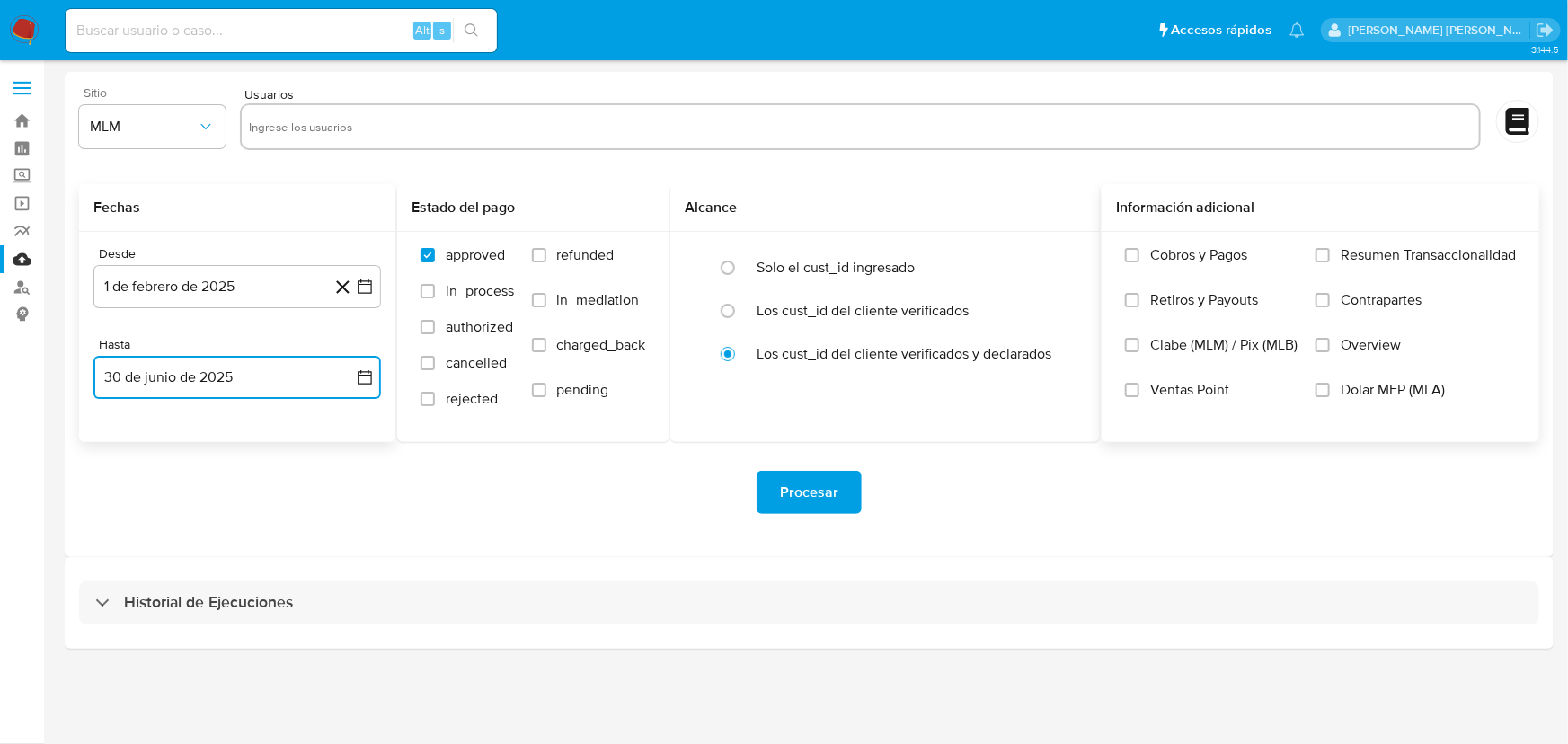 click on "Overview" at bounding box center [1323, 345] 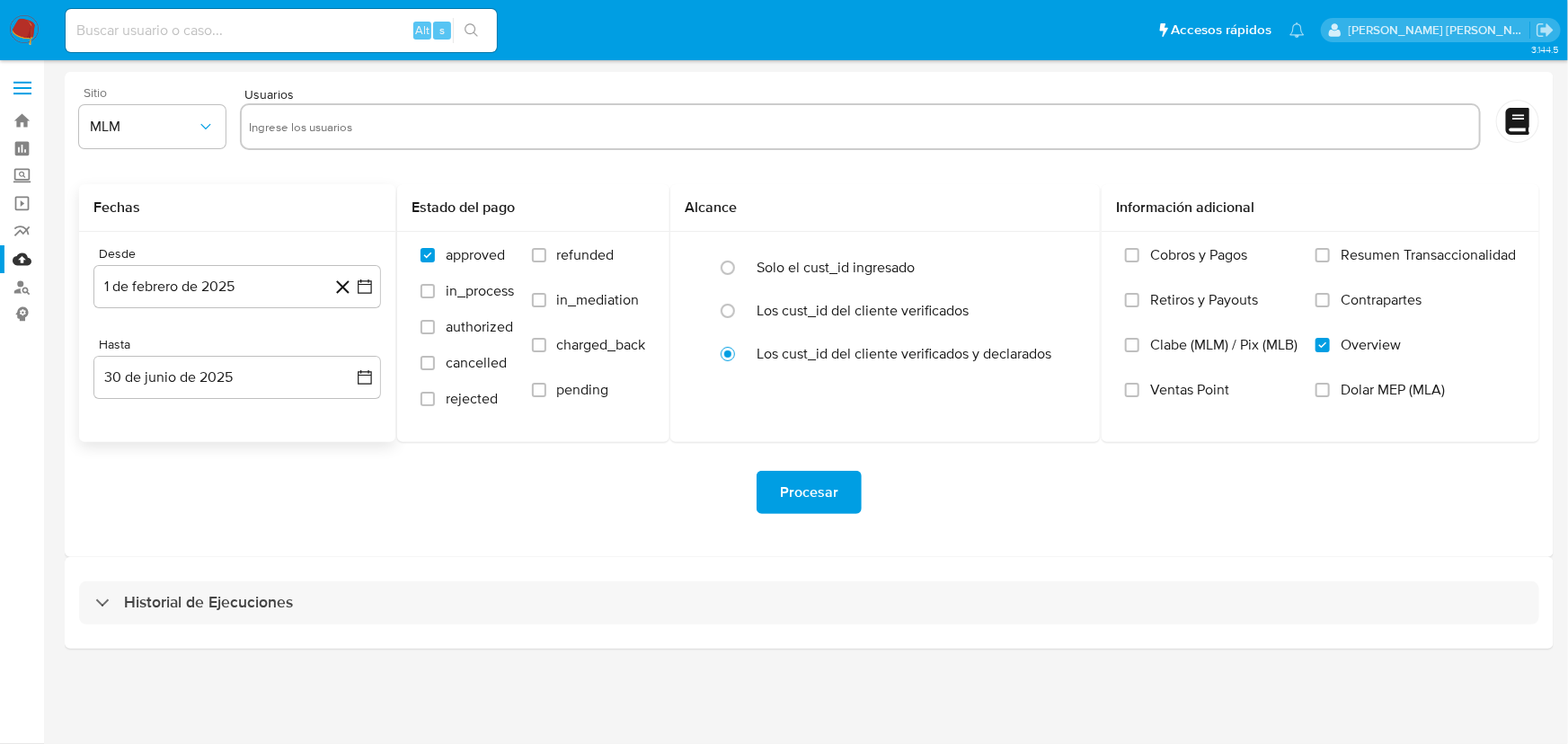 click on "Procesar" at bounding box center (809, 492) 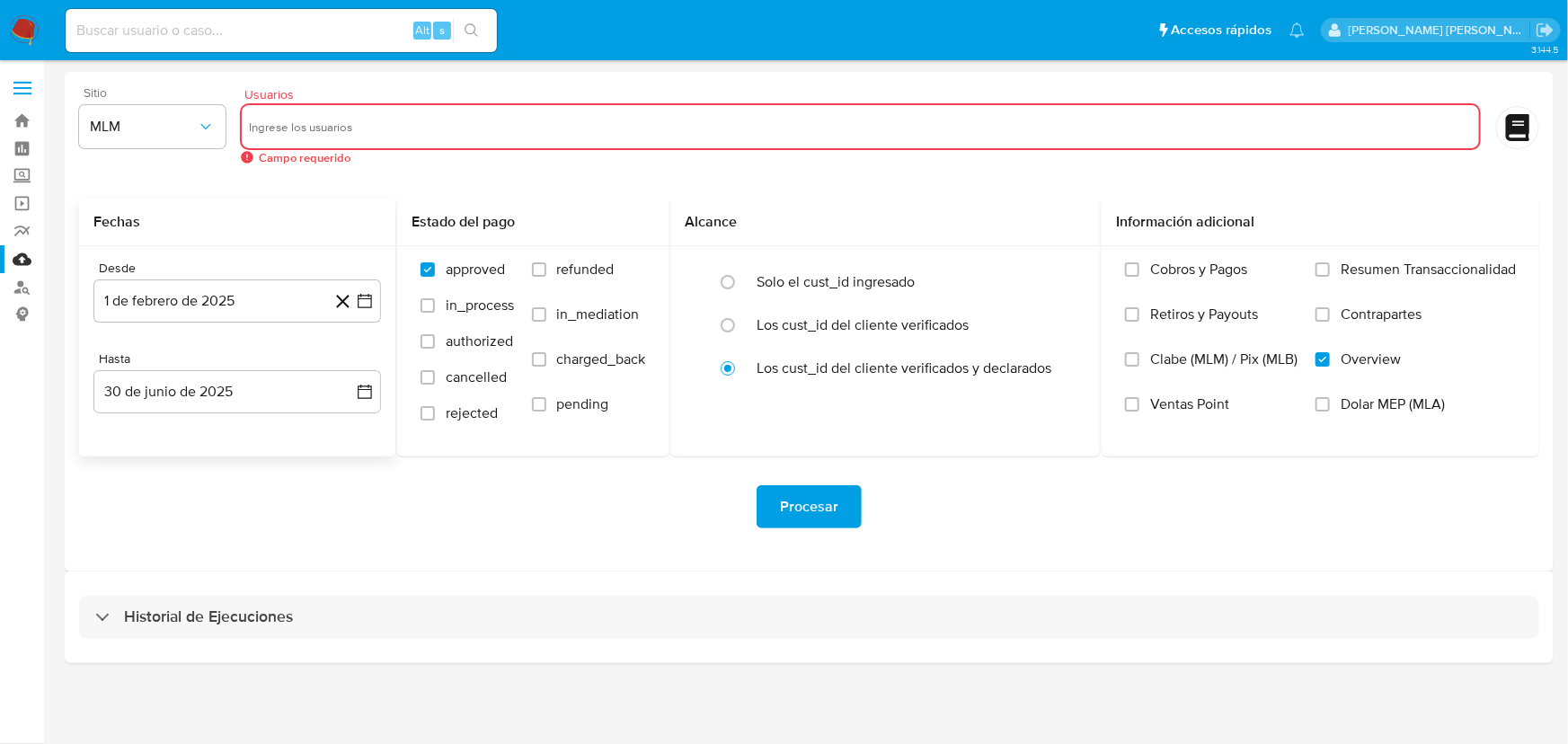 type 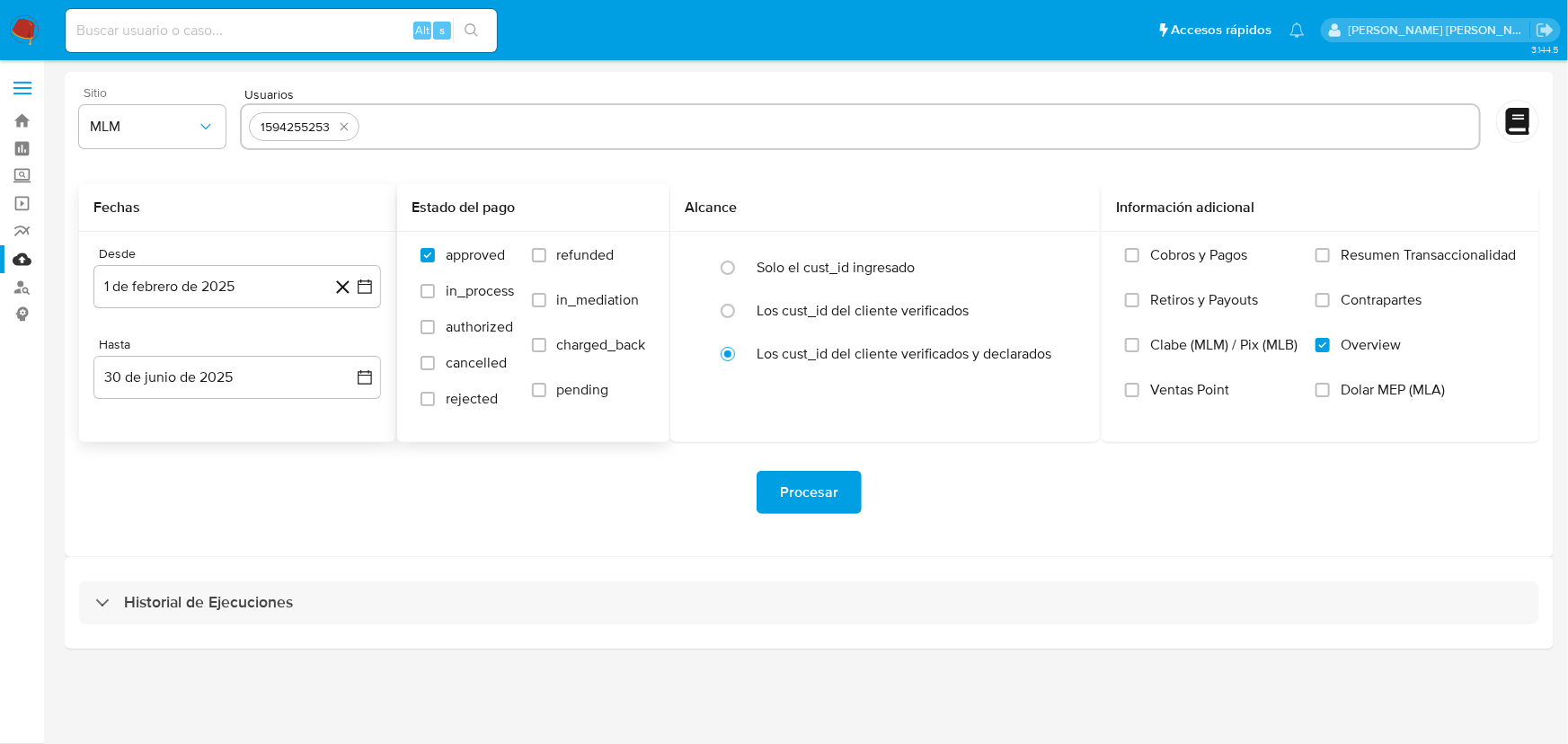 paste on "626413149" 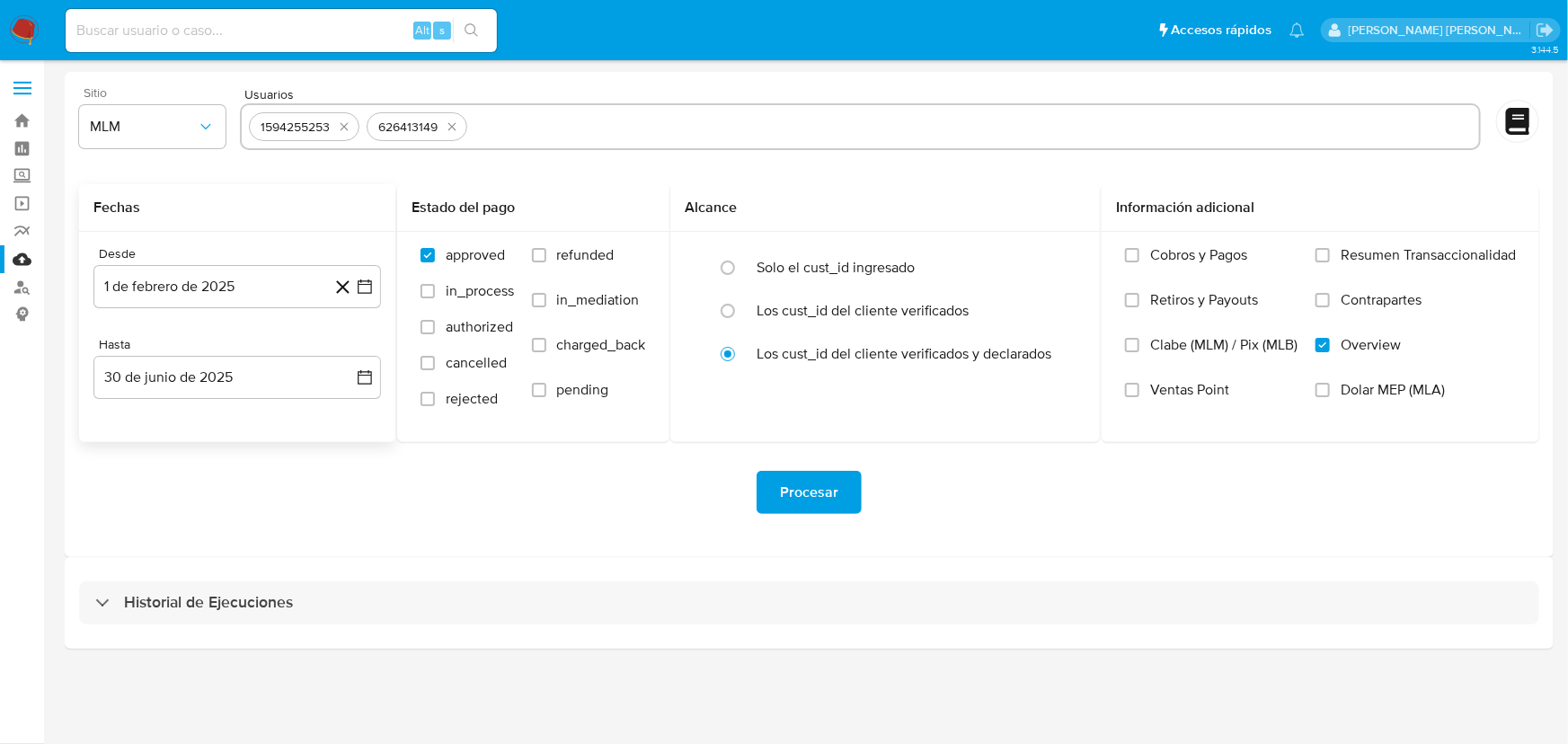 paste on "422371634" 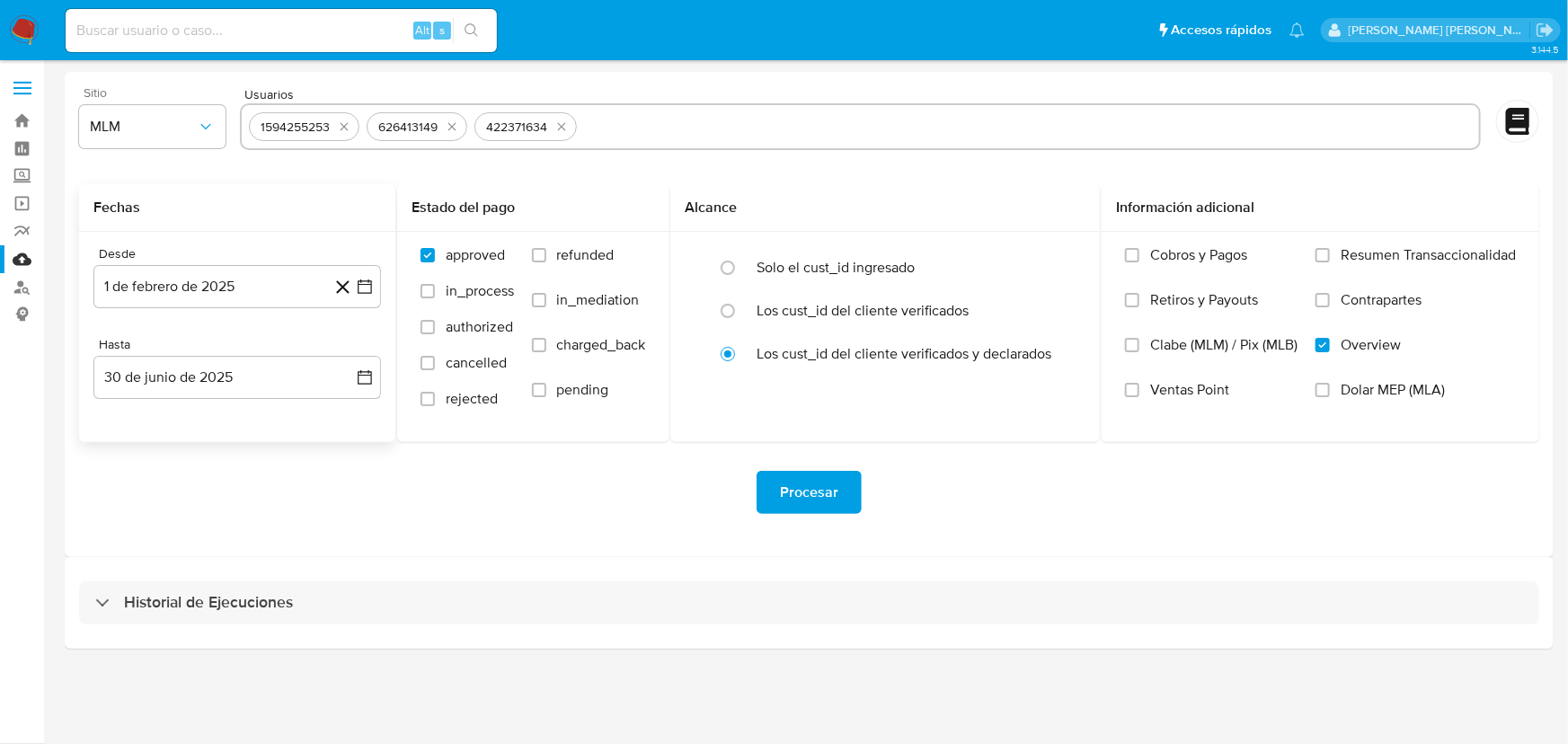 paste on "137343033" 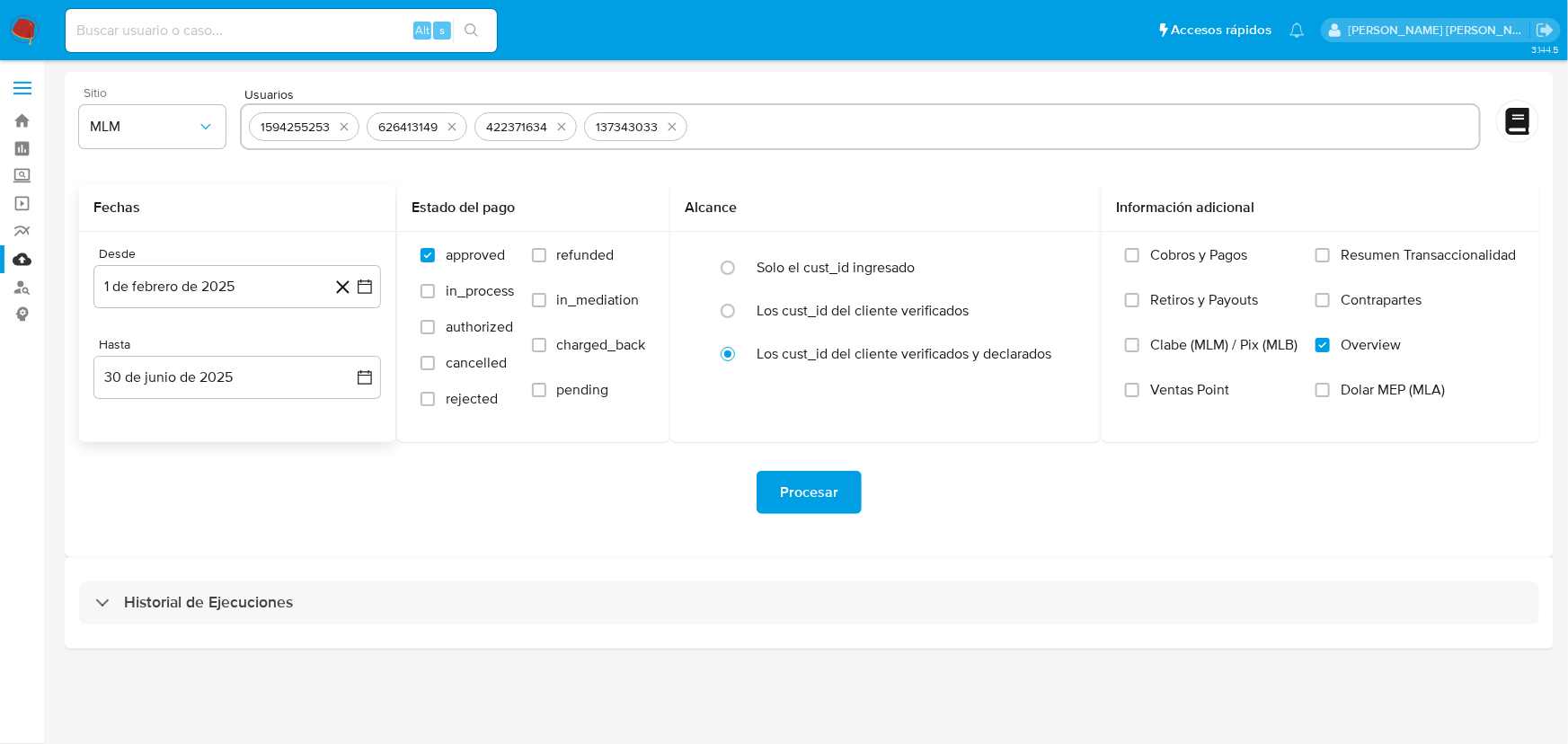 paste on "1185012347" 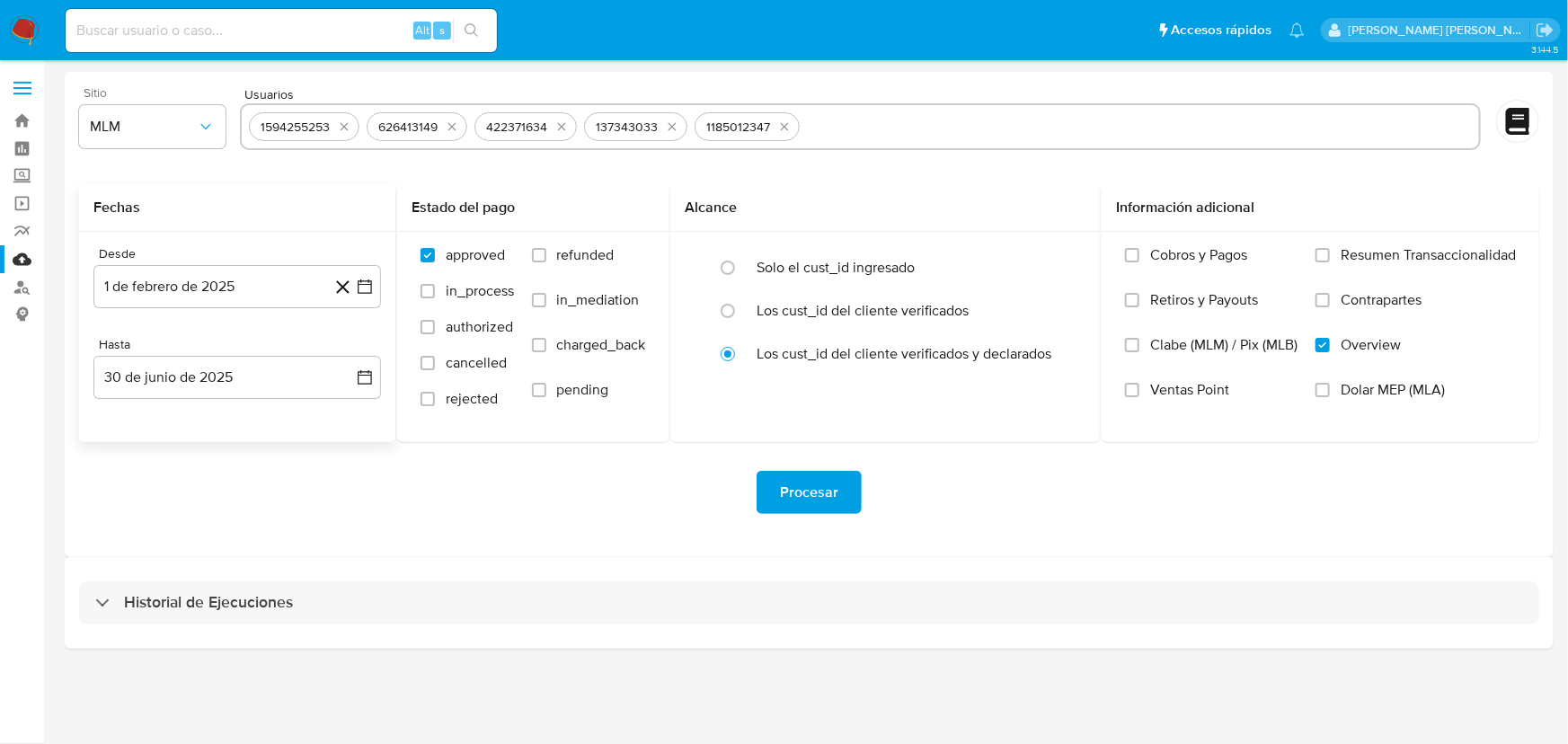 paste on "533582959" 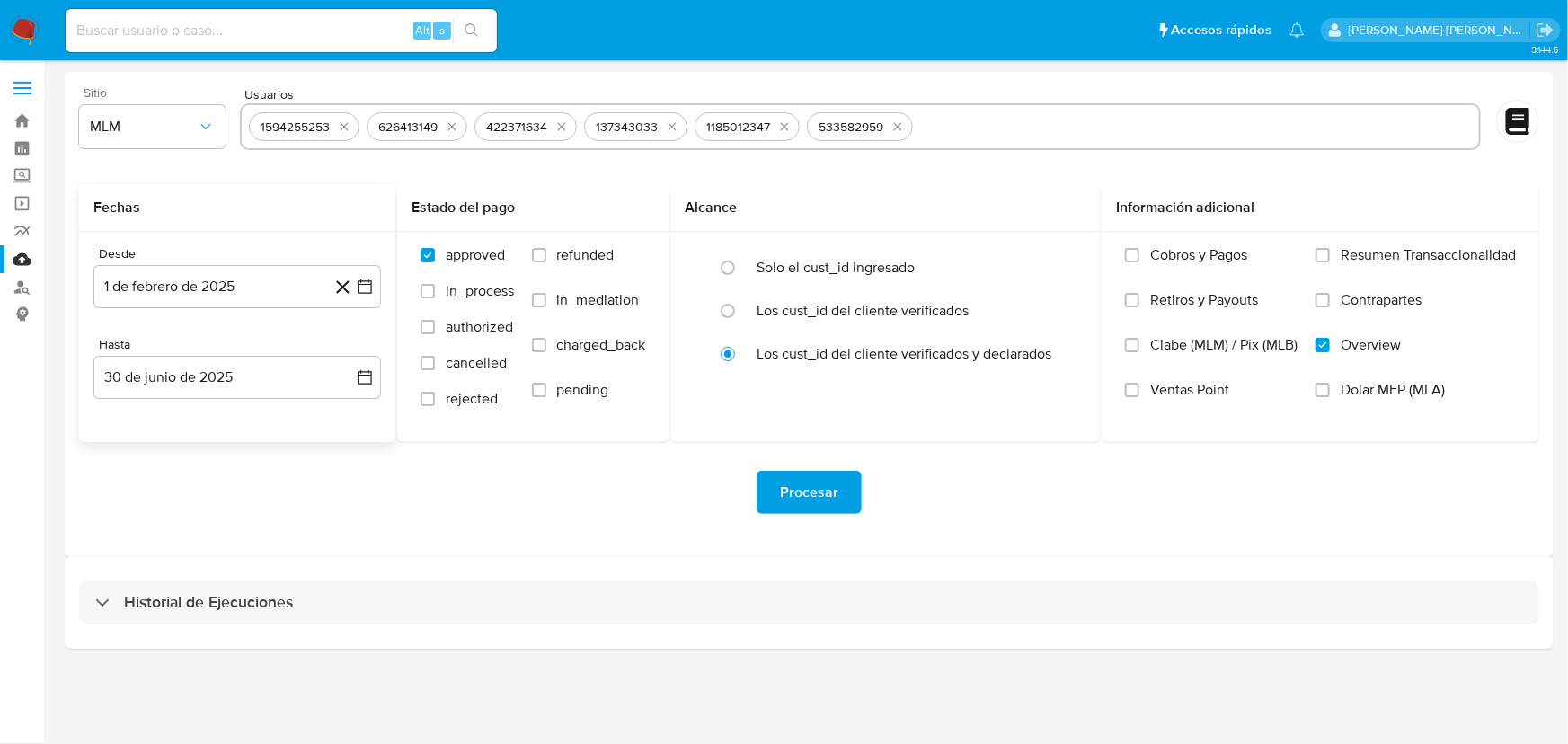 paste on "1207535681" 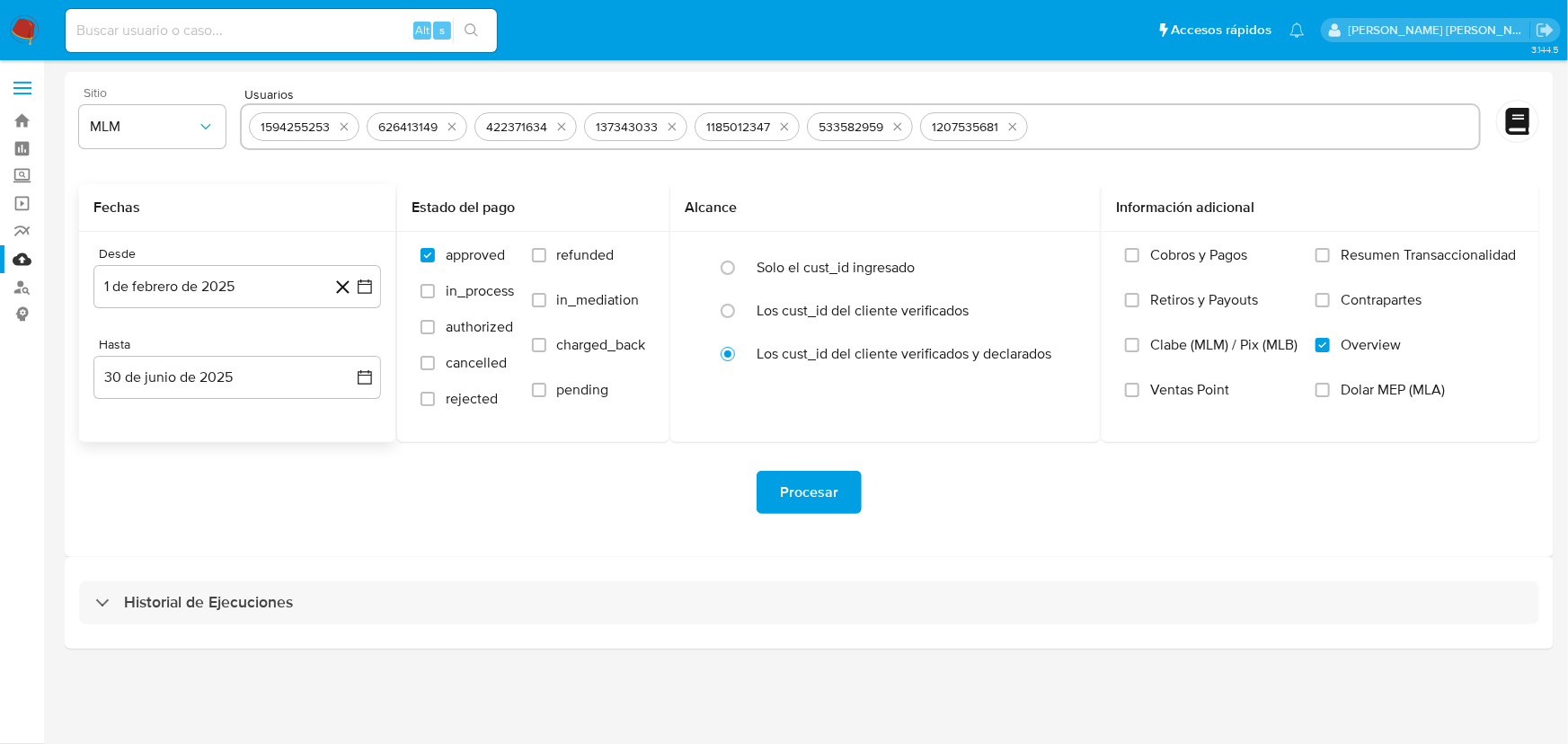 paste on "1688694260" 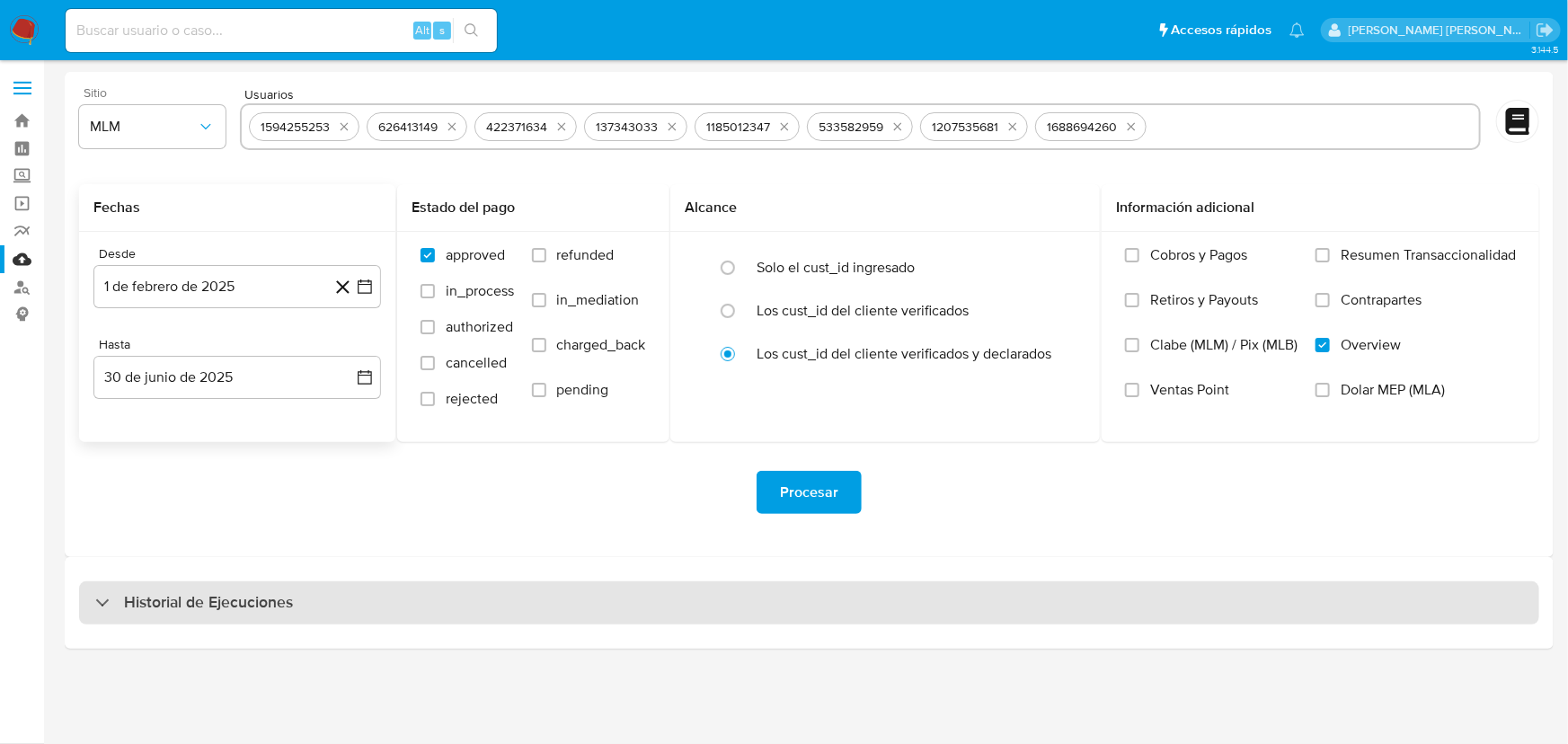 paste on "2086395357" 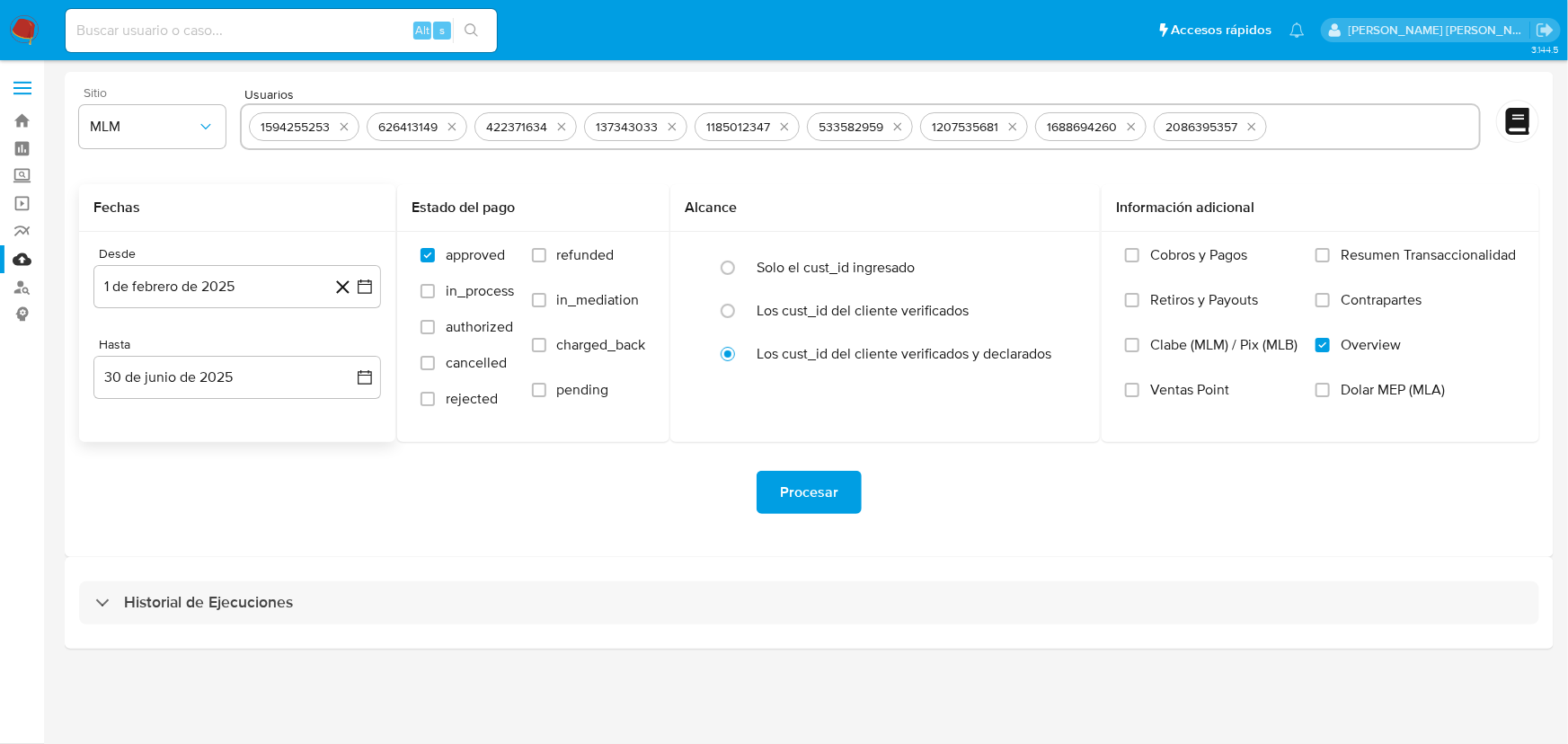 paste on "129062517" 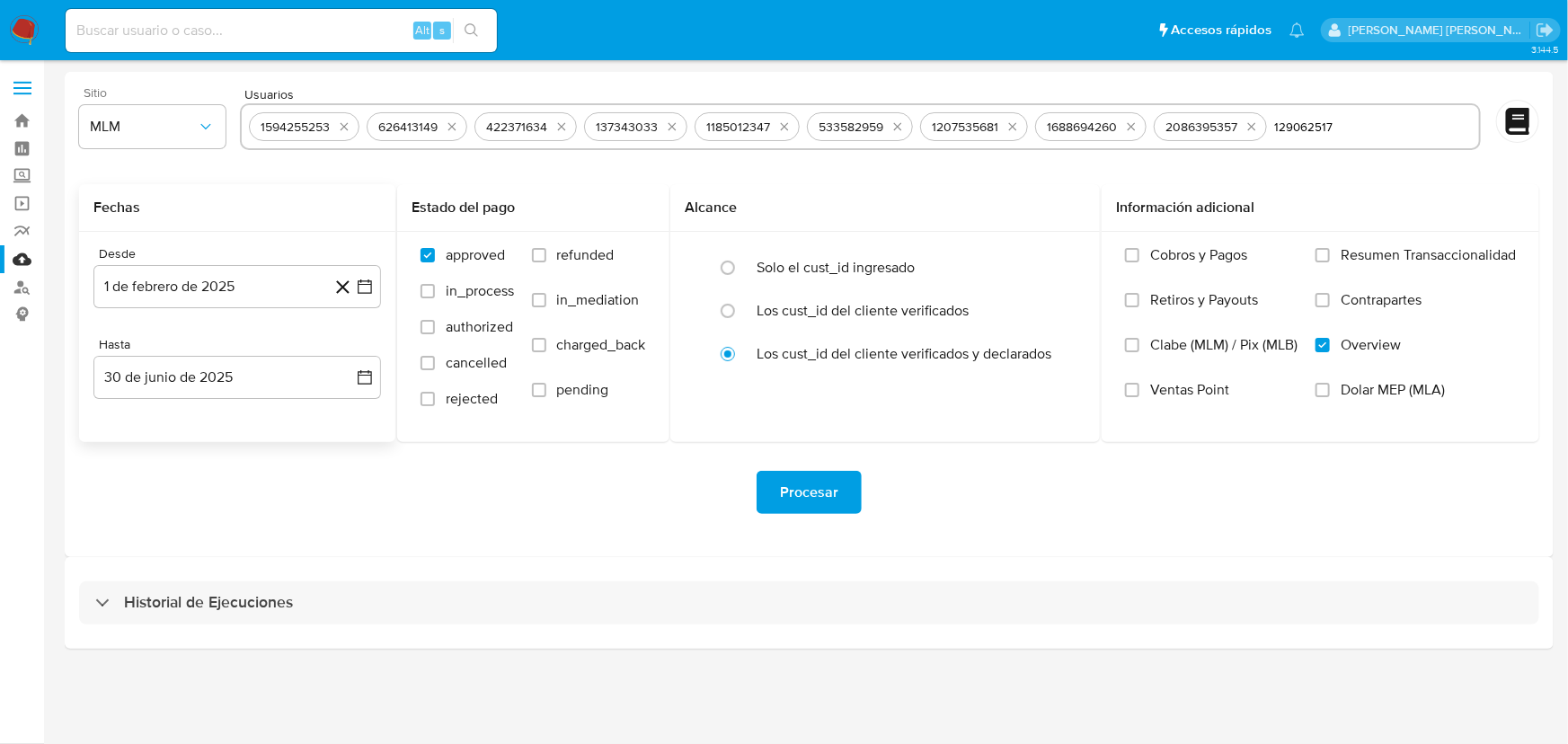type 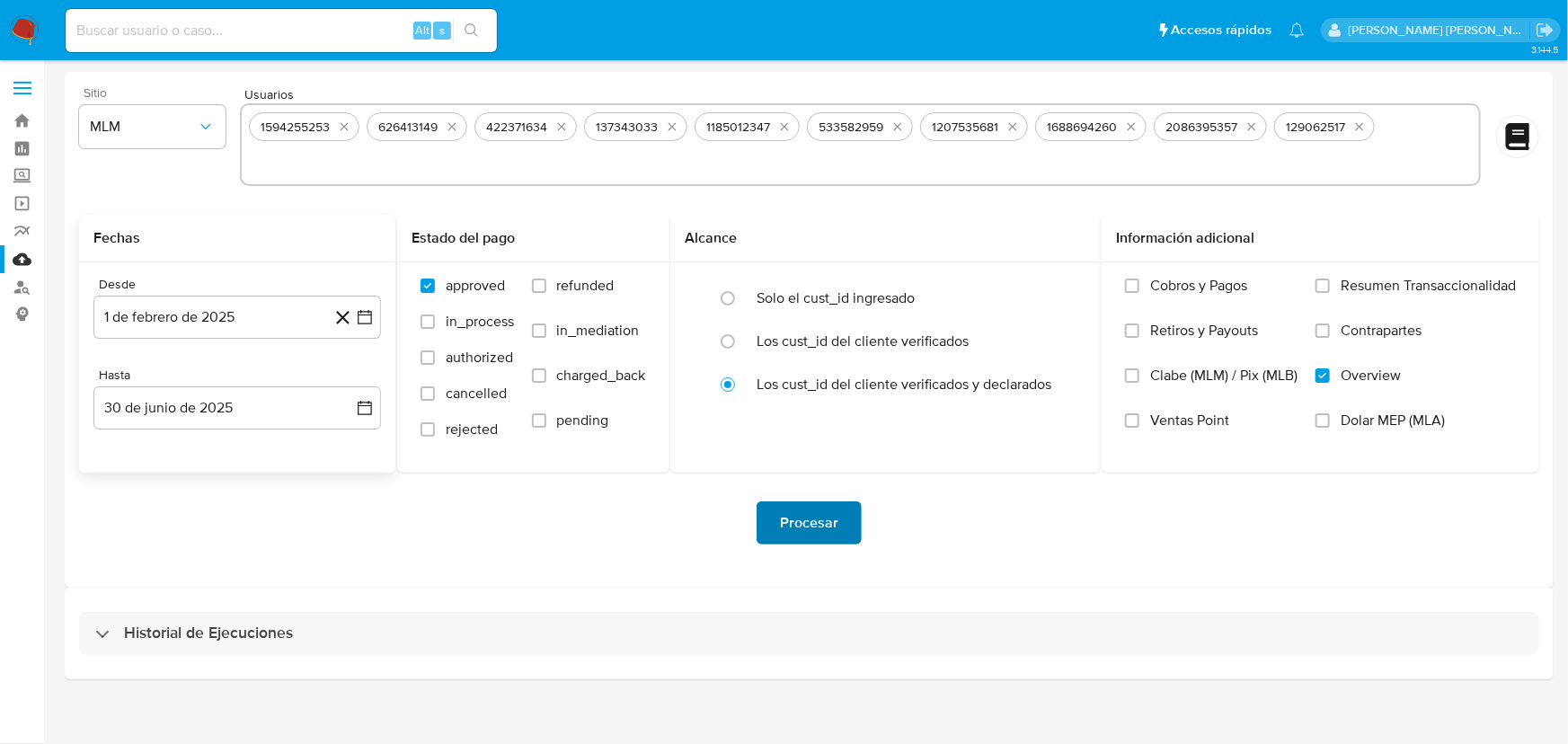 click on "Procesar" at bounding box center [809, 523] 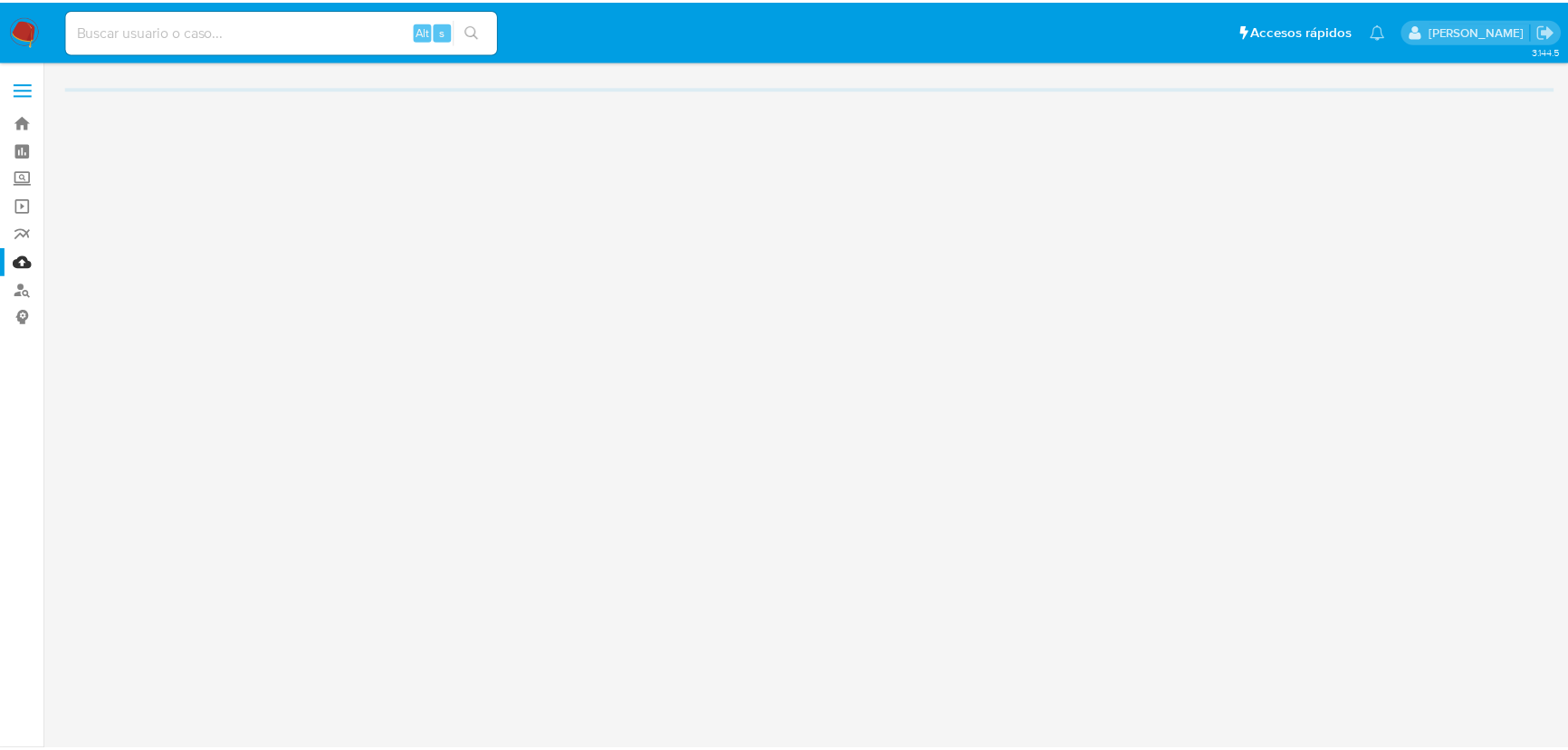 scroll, scrollTop: 0, scrollLeft: 0, axis: both 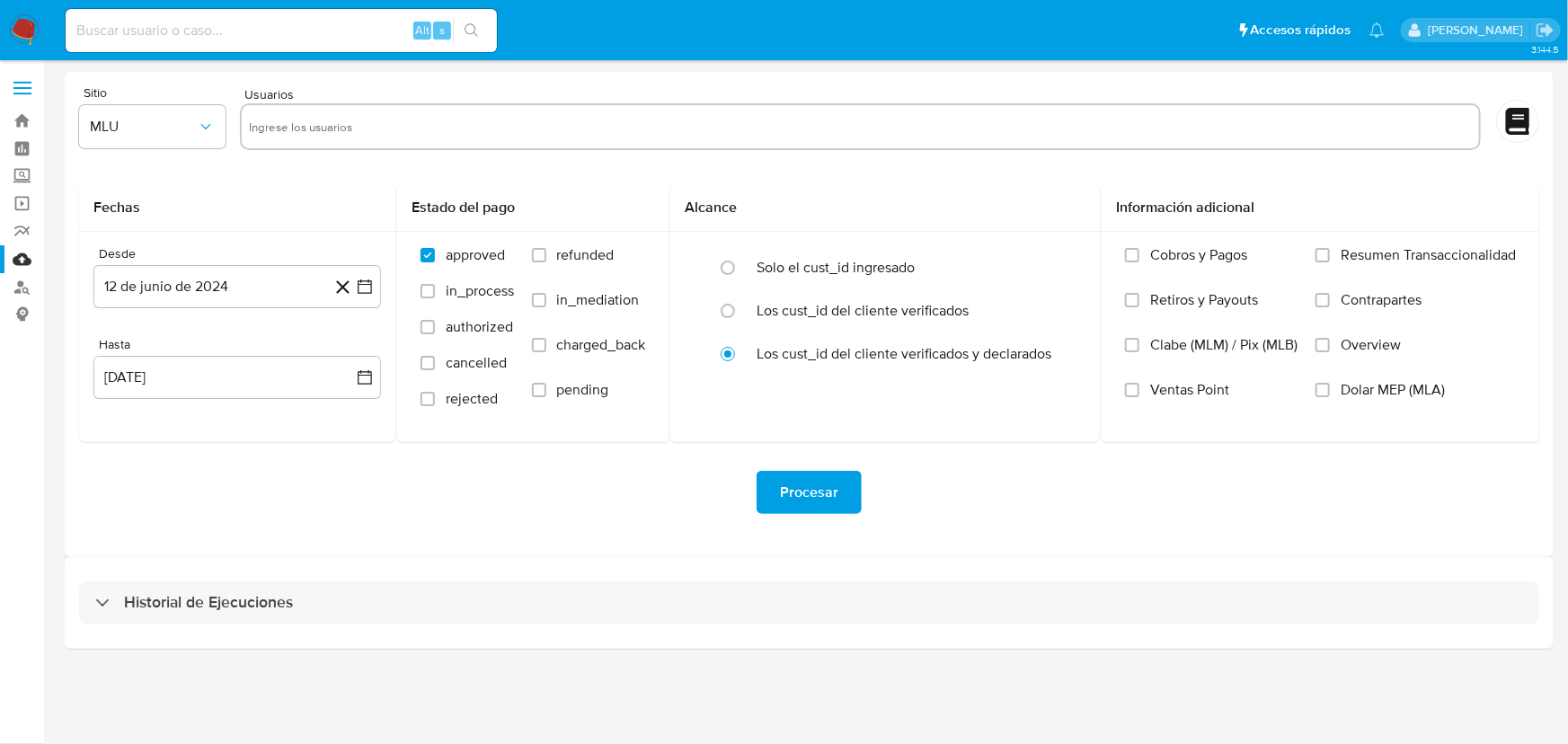 click on "Alt s" at bounding box center (281, 31) 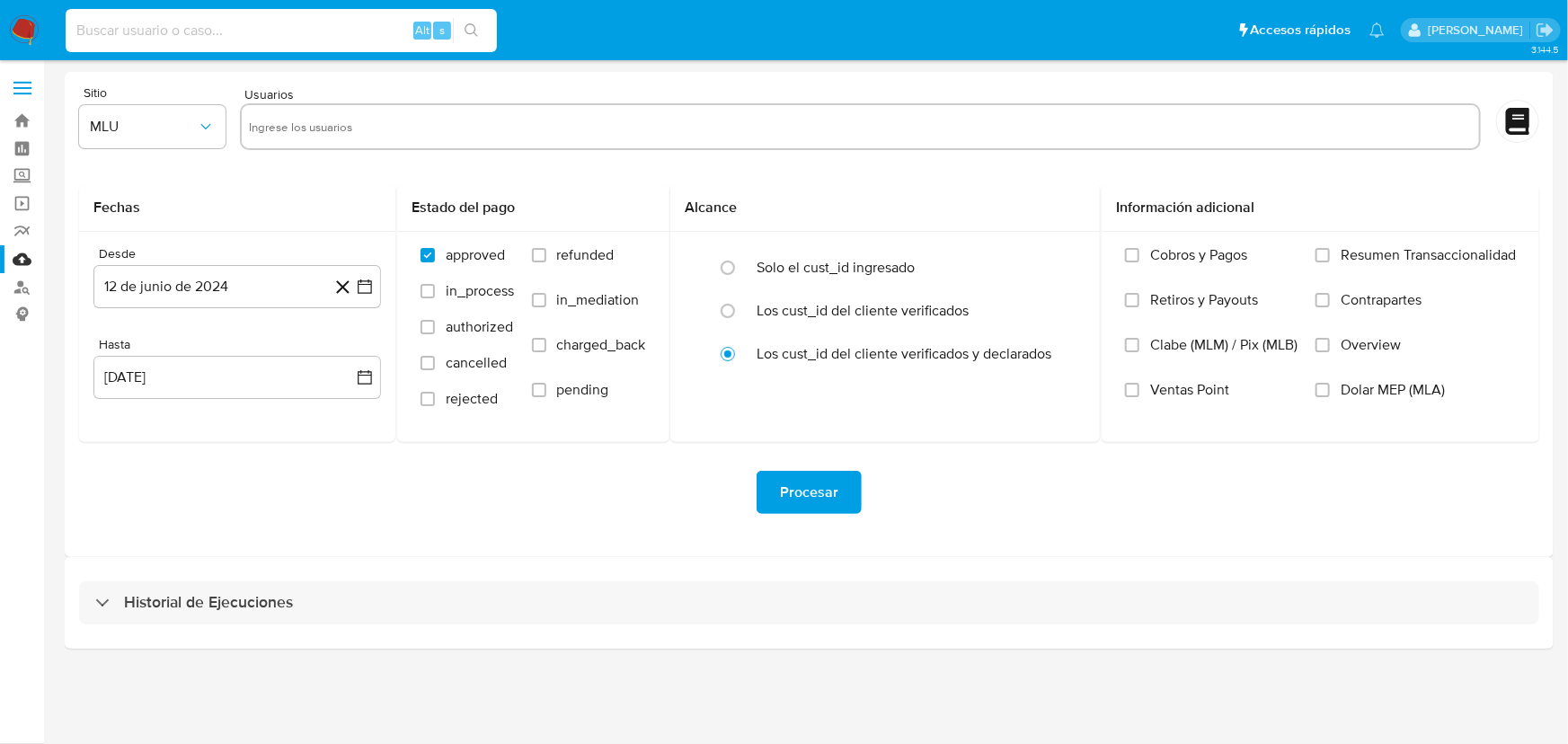 paste on "f2VgfYHoDNKju3DrE2Ra2o2x" 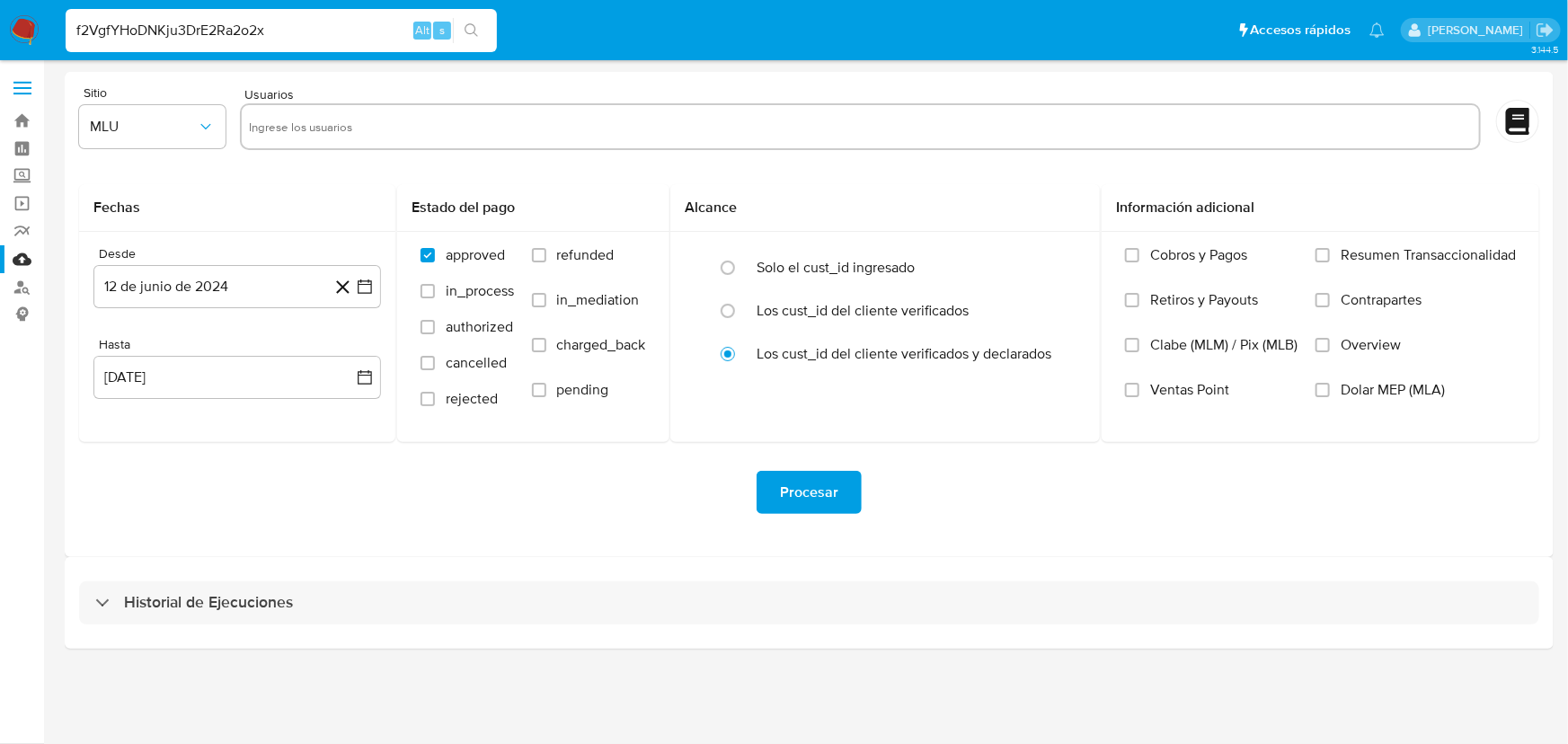 type on "f2VgfYHoDNKju3DrE2Ra2o2x" 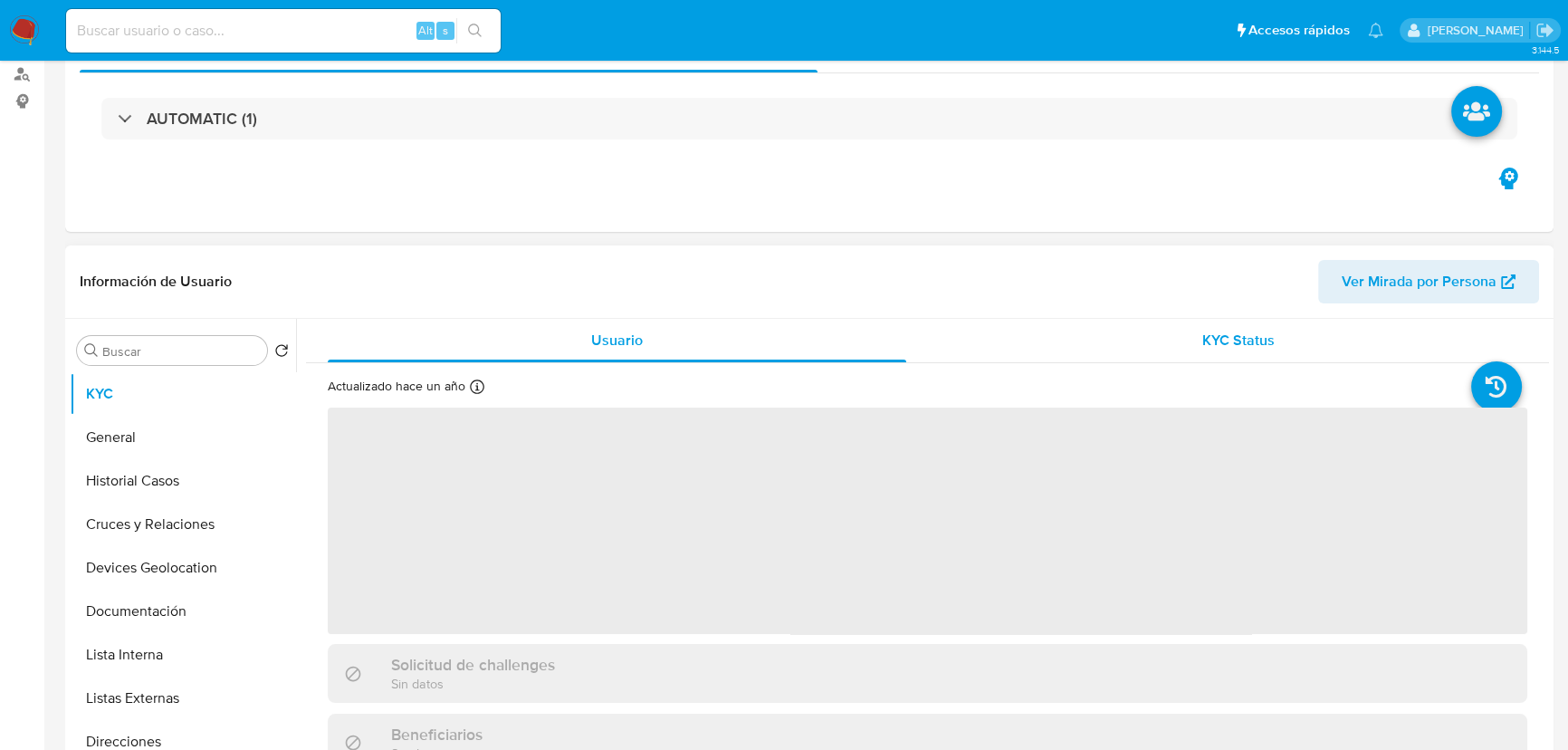 select on "10" 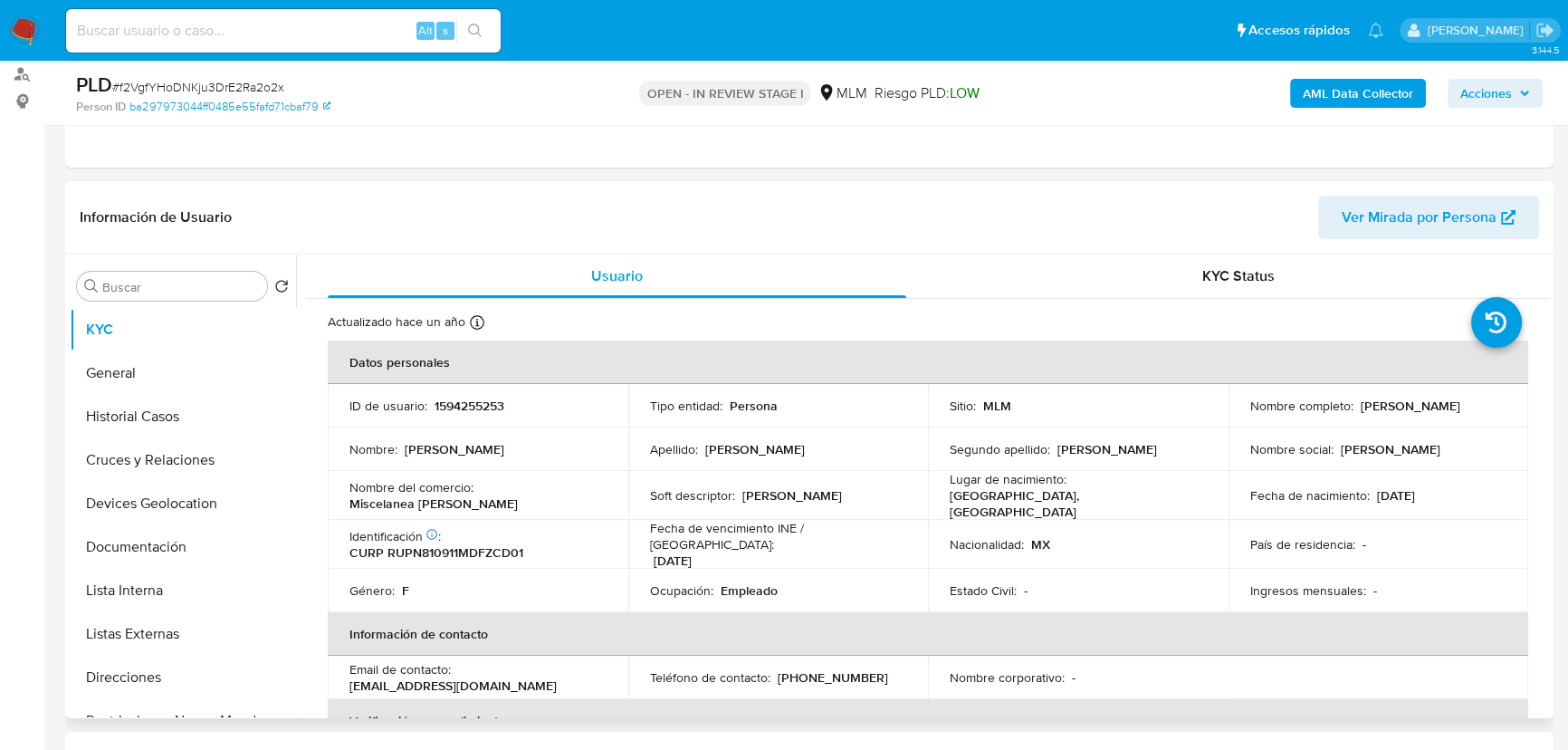 scroll, scrollTop: 494, scrollLeft: 0, axis: vertical 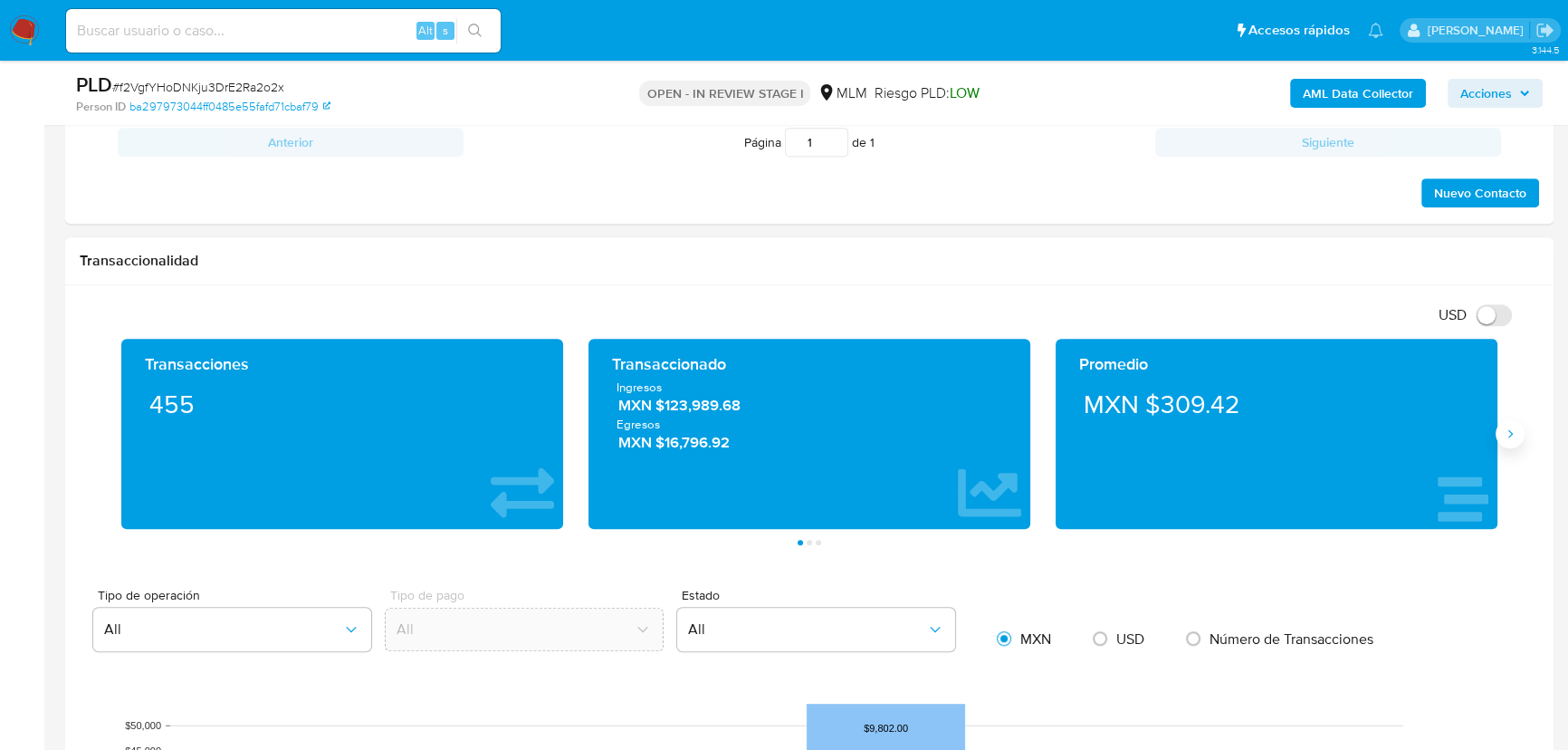 click 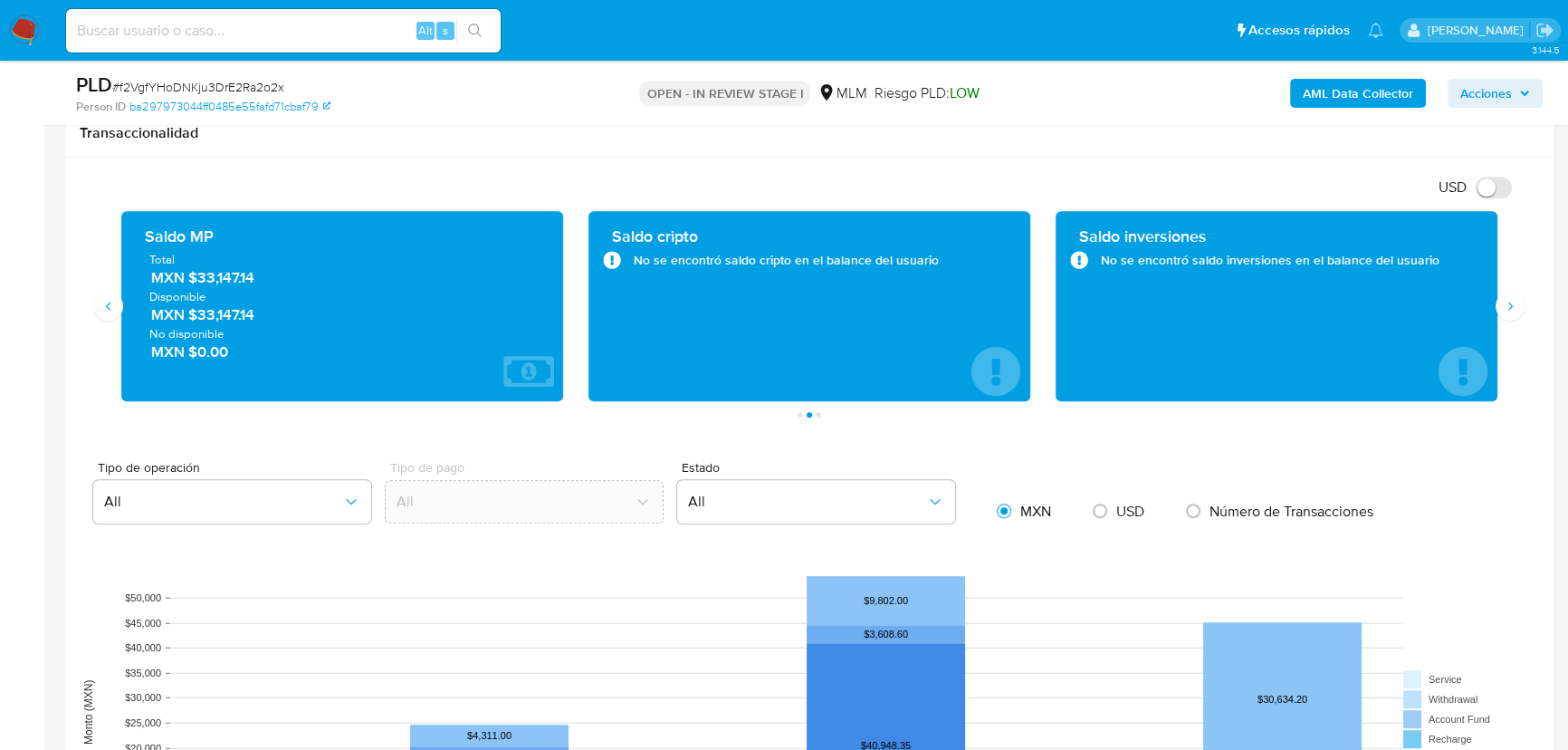 scroll, scrollTop: 1163, scrollLeft: 0, axis: vertical 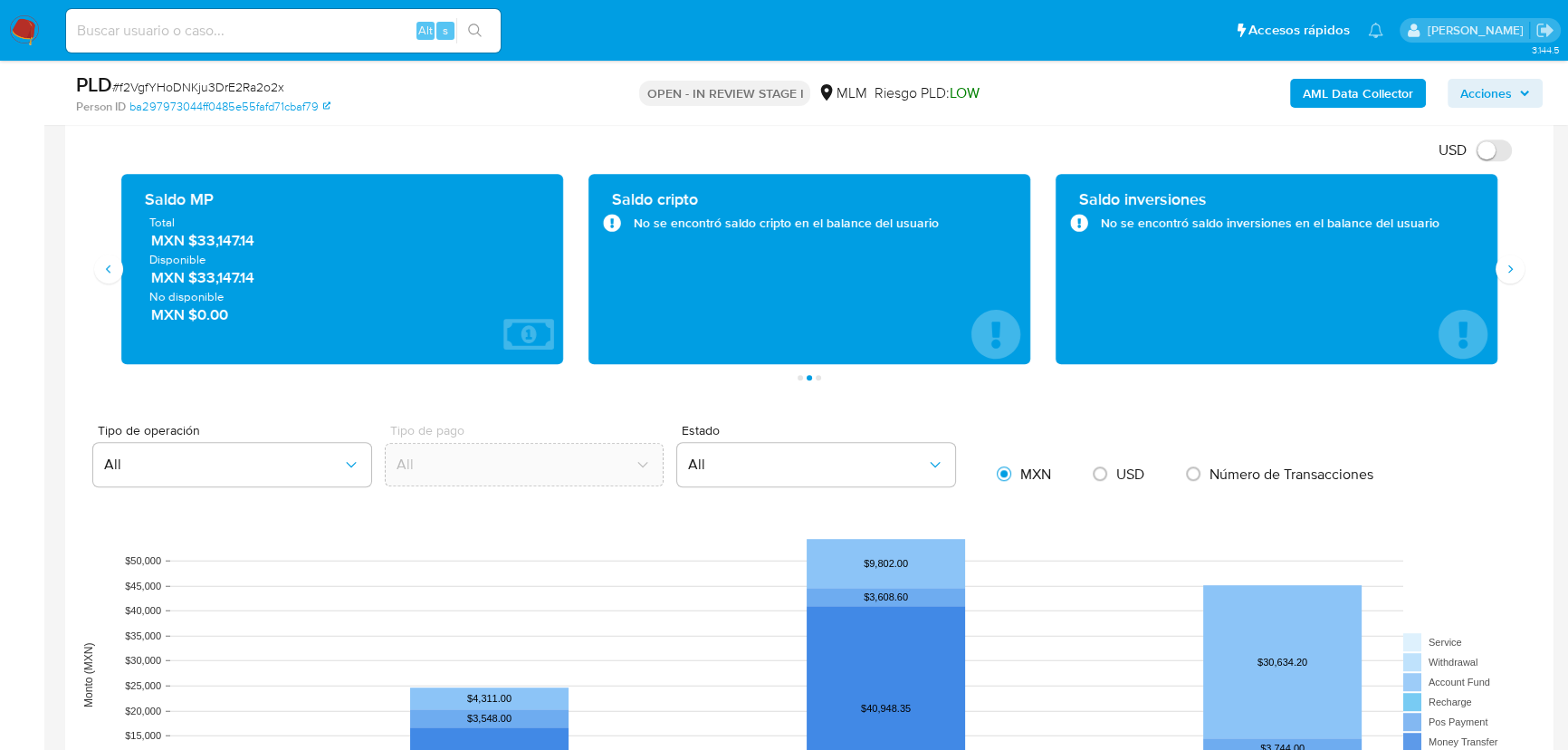 type 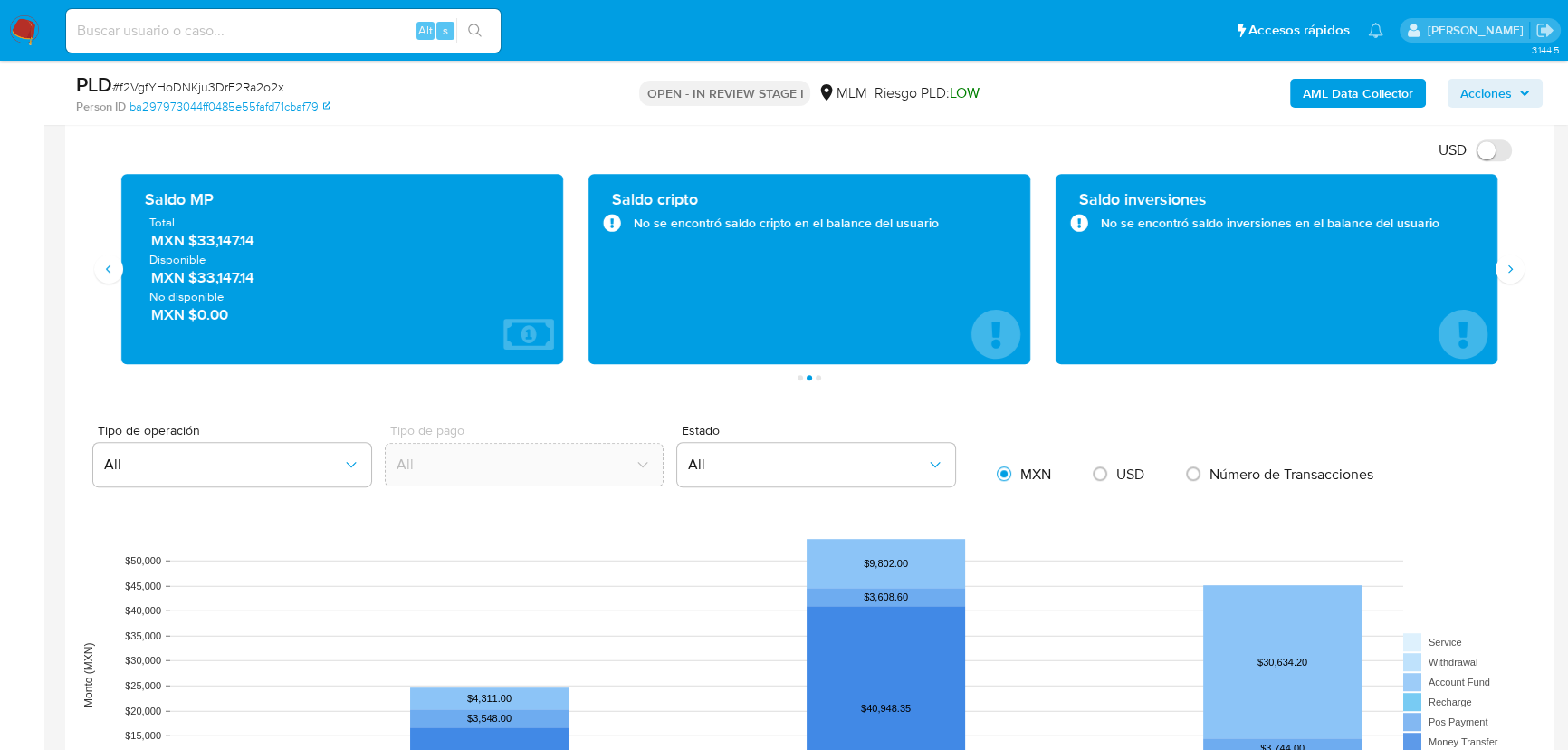 click on "Página 1 Página 2 Página 3" at bounding box center [809, 378] 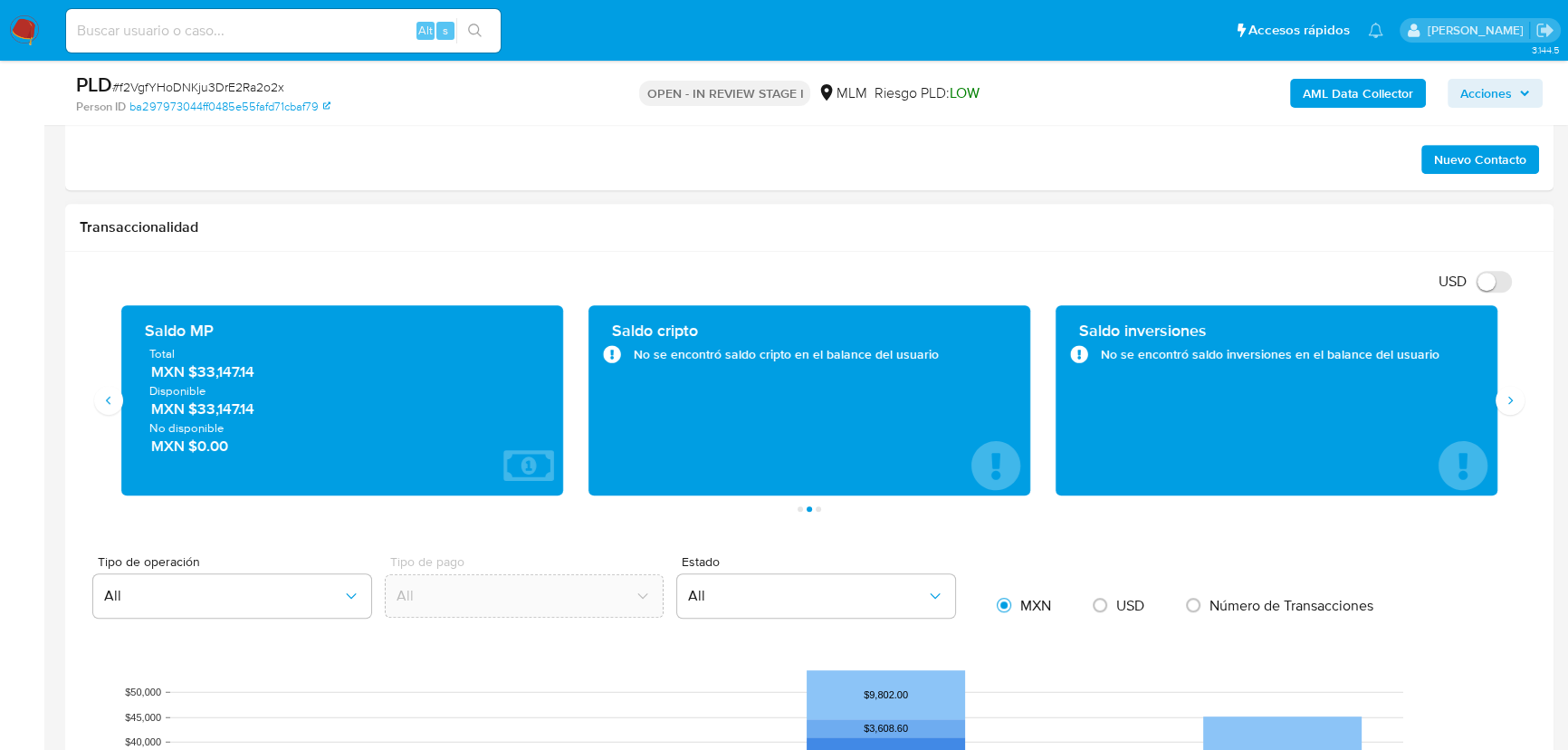 scroll, scrollTop: 833, scrollLeft: 0, axis: vertical 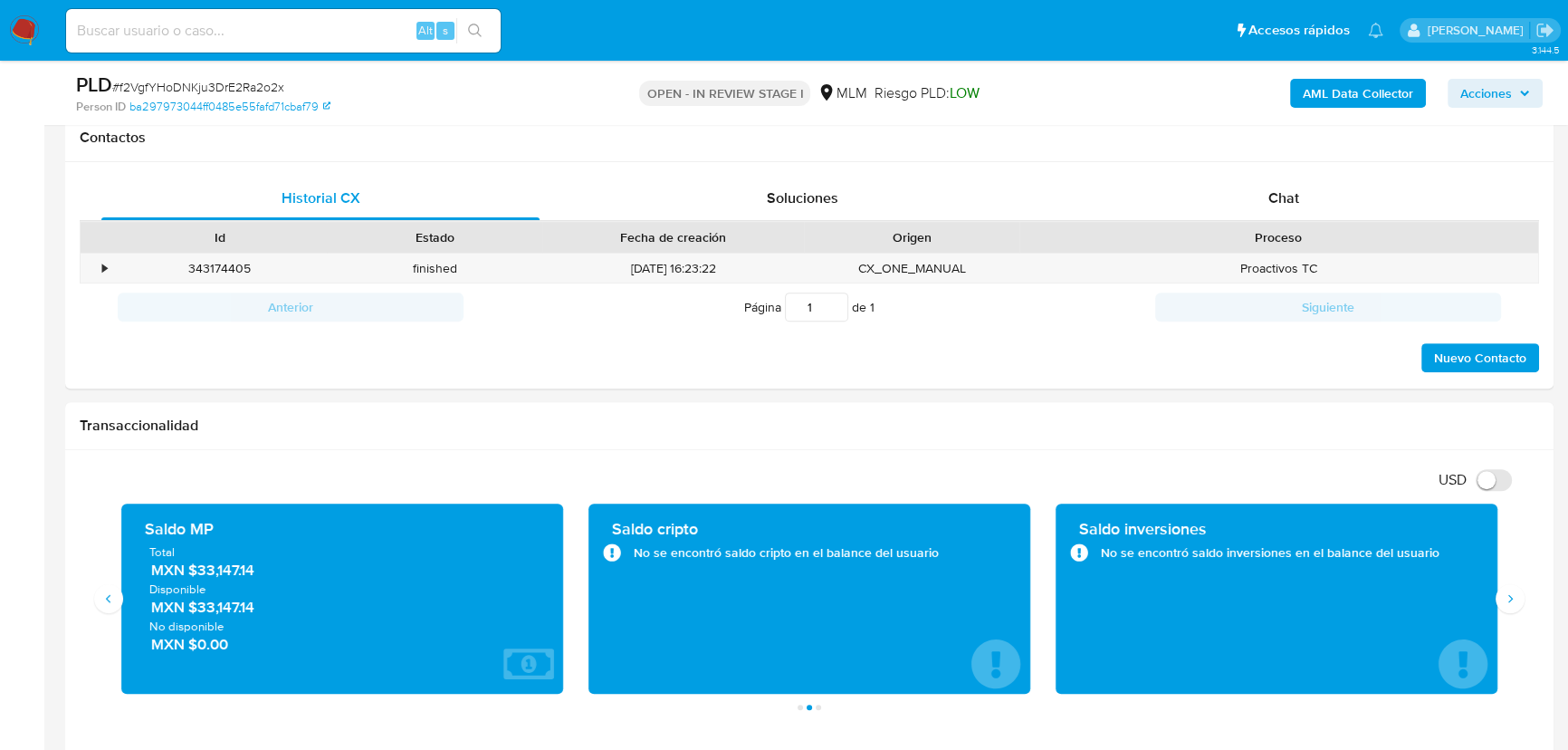 click on "3.144.5 Asignado a   michelleangr   Asignado el: 12/07/2025 00:18:29 Creado el: 12/06/2025   Creado el: 12/06/2025 03:05:45 - Vence en un mes   Vence el 11/08/2025 03:05:46 PLD # f2VgfYHoDNKju3DrE2Ra2o2x Person ID ba297973044ff0485e55fafd71cbaf79 OPEN - IN REVIEW STAGE I  MLM Riesgo PLD:  LOW AML Data Collector Acciones Información del caso Eventos ( 1 ) Acciones AUTOMATIC (1) Información de Usuario Ver Mirada por Persona Buscar   Volver al orden por defecto KYC General Historial Casos Cruces y Relaciones Devices Geolocation Documentación Lista Interna Listas Externas Direcciones Restricciones Nuevo Mundo Historial de conversaciones Archivos adjuntos Dispositivos Point Historial Riesgo PLD Información de accesos Datos Modificados Fecha Compliant IV Challenges Marcas AML Créditos Anticipos de dinero Cuentas Bancarias Insurtech Items Perfiles Tarjetas Usuario KYC Status Actualizado hace un año   Creado: 15/12/2023 19:26:42 Actualizado: 24/04/2024 20:36:43 Datos personales   ID de usuario :    1594255253" at bounding box center (784, 906) 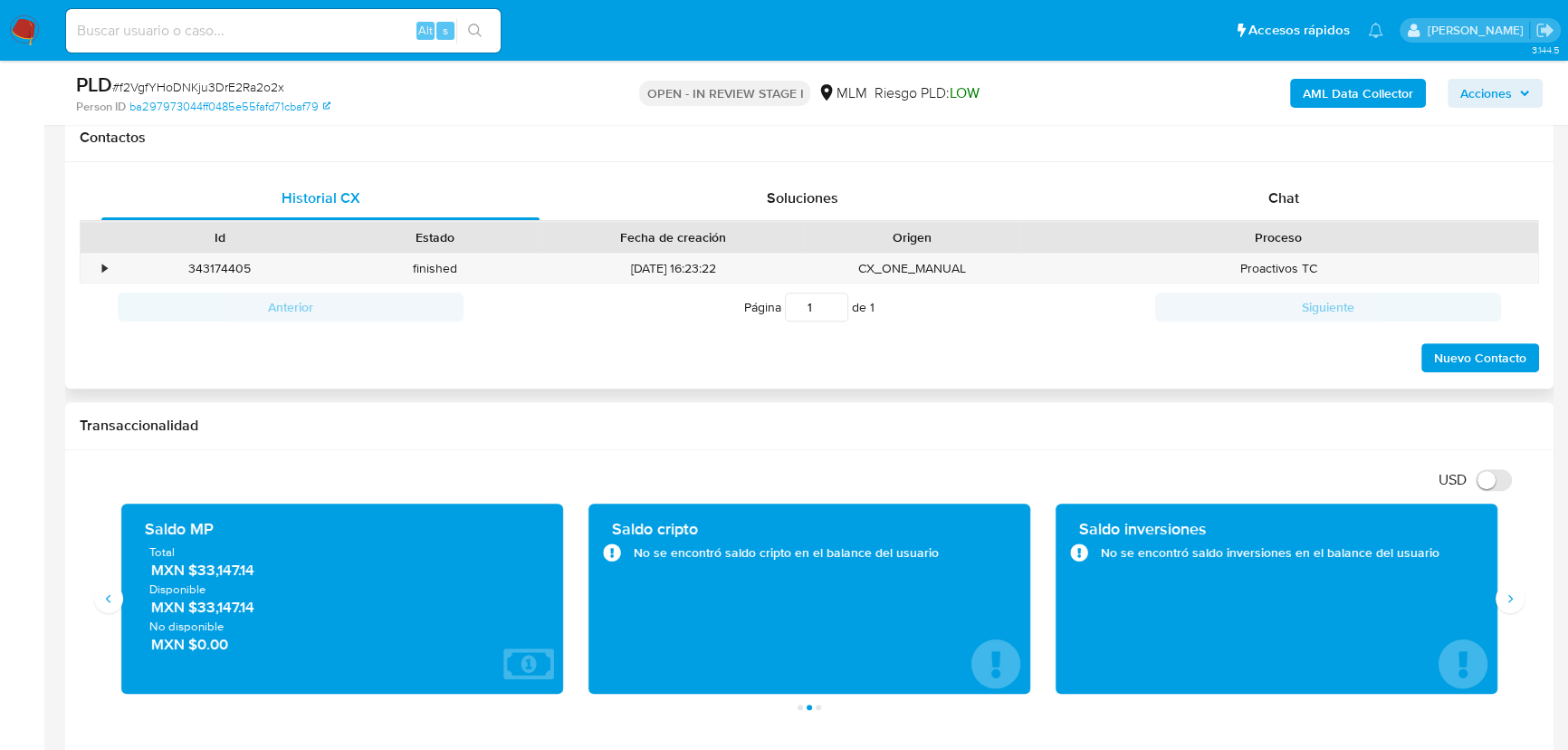 scroll, scrollTop: 422, scrollLeft: 0, axis: vertical 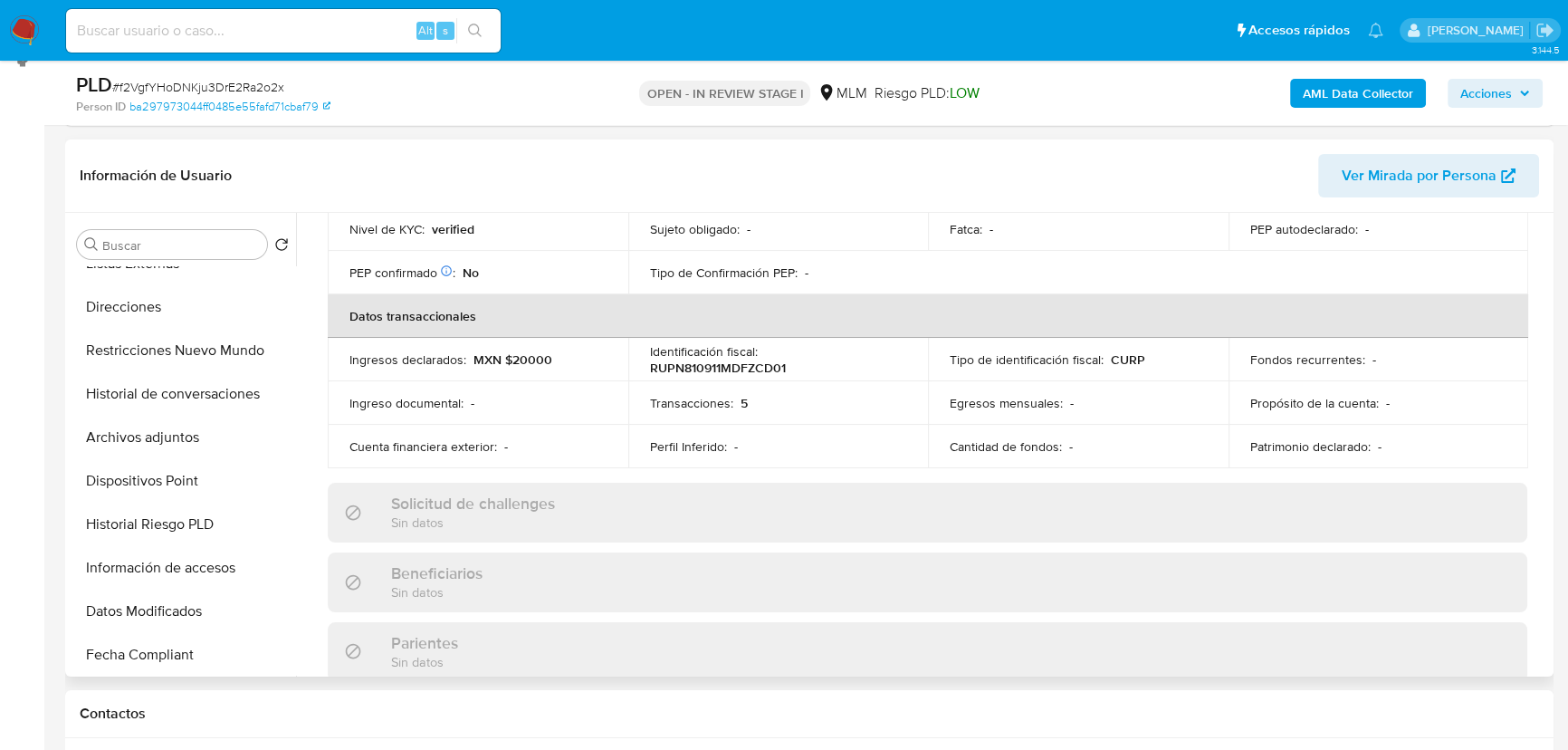 click on "Archivos adjuntos" at bounding box center [183, 438] 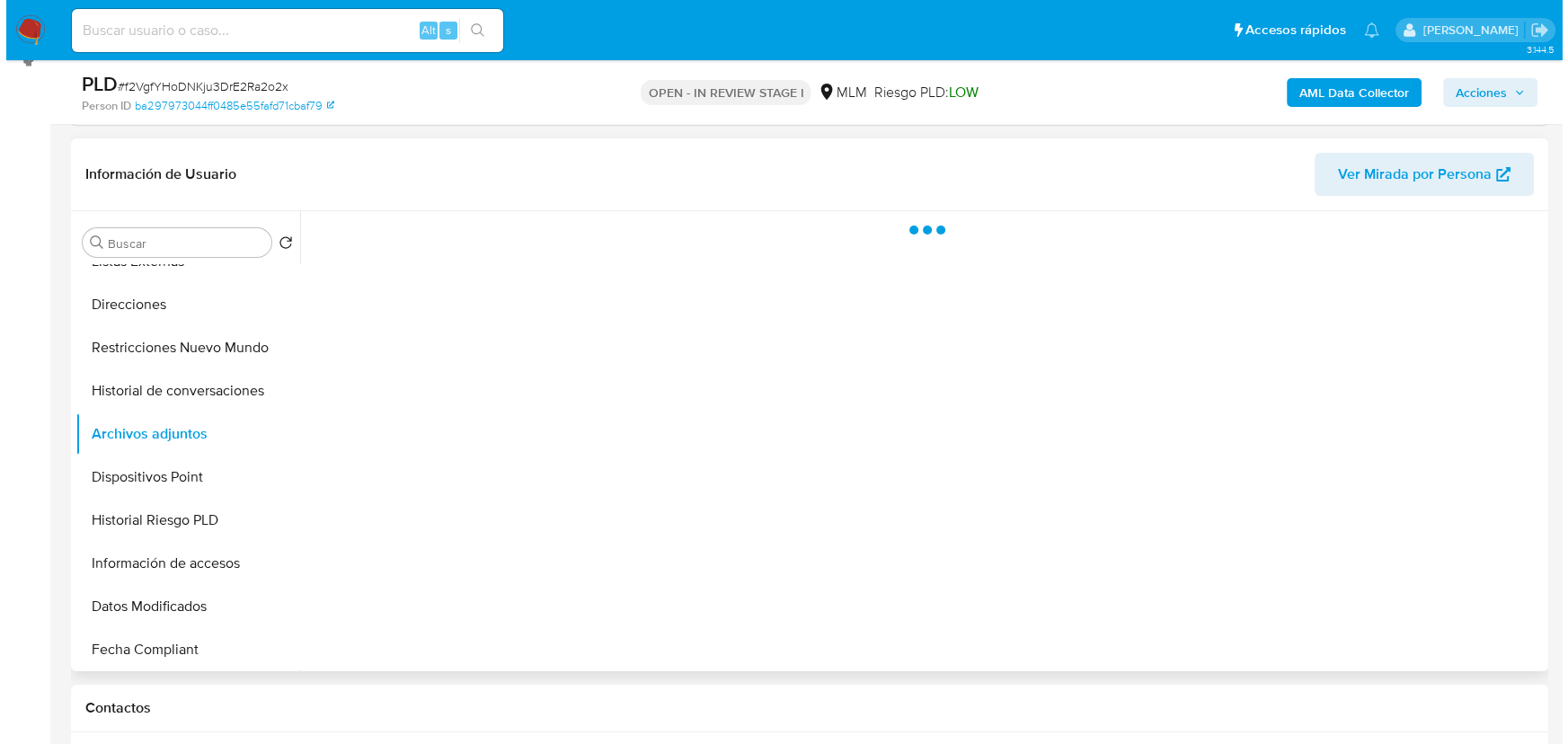 scroll, scrollTop: 0, scrollLeft: 0, axis: both 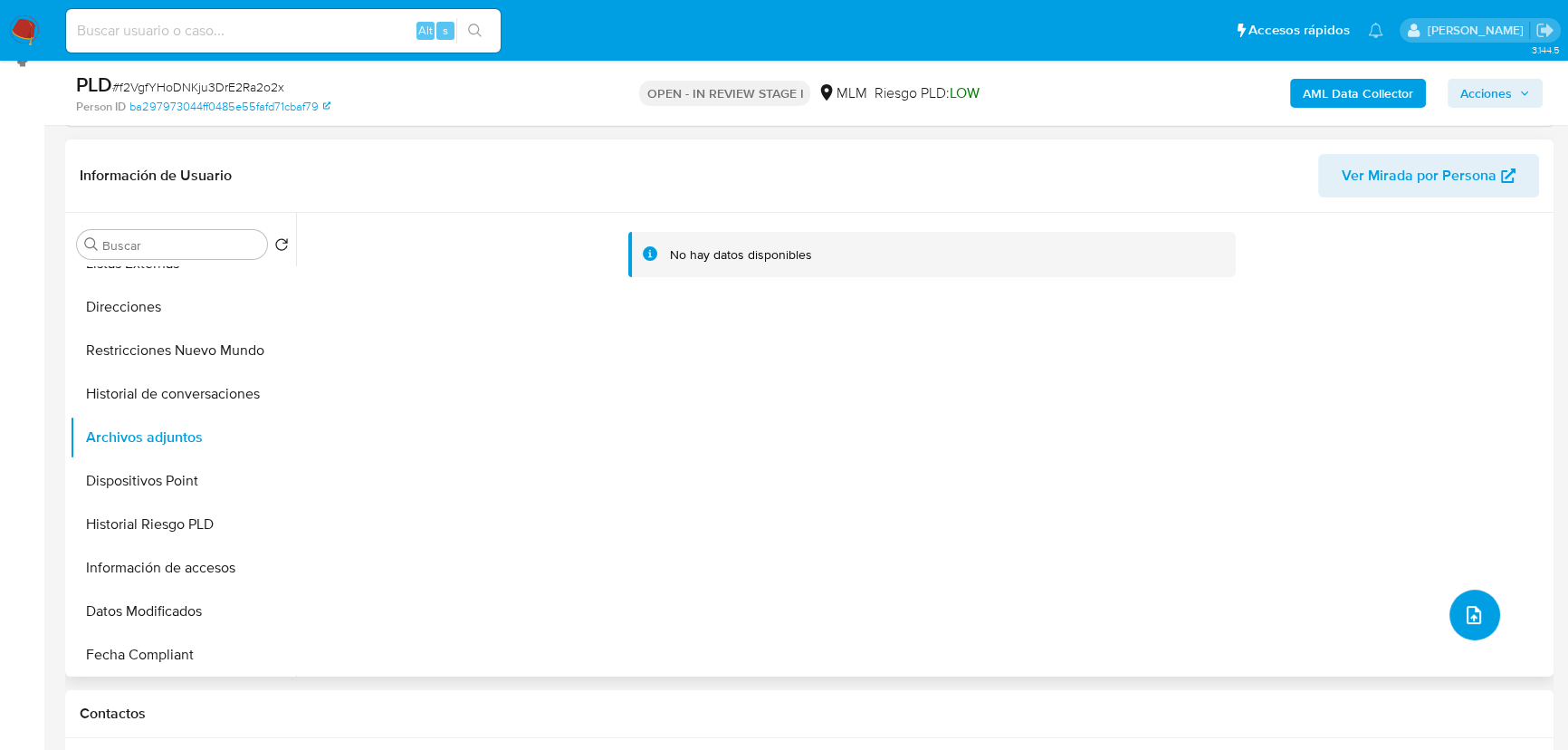 click at bounding box center (1474, 615) 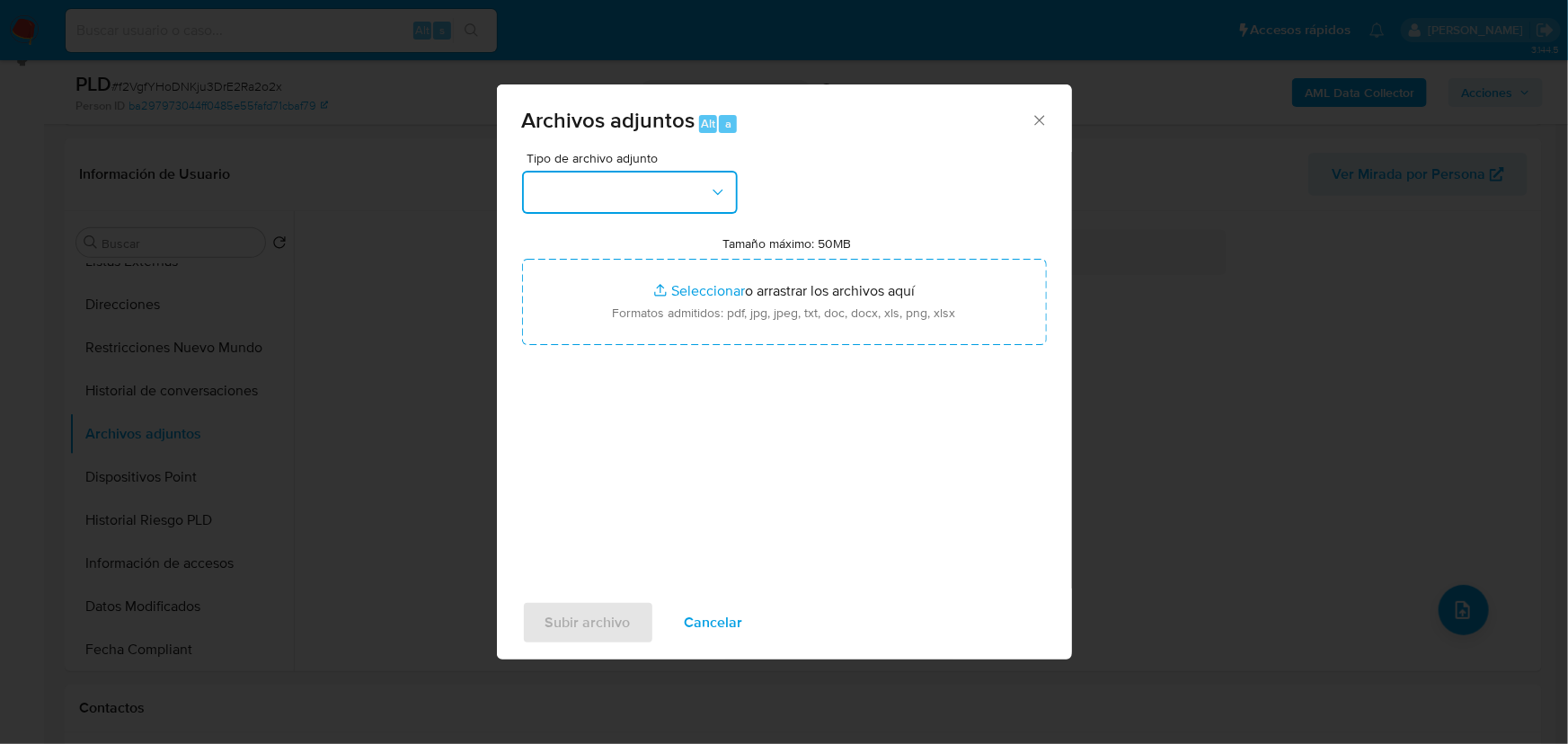 click at bounding box center (630, 192) 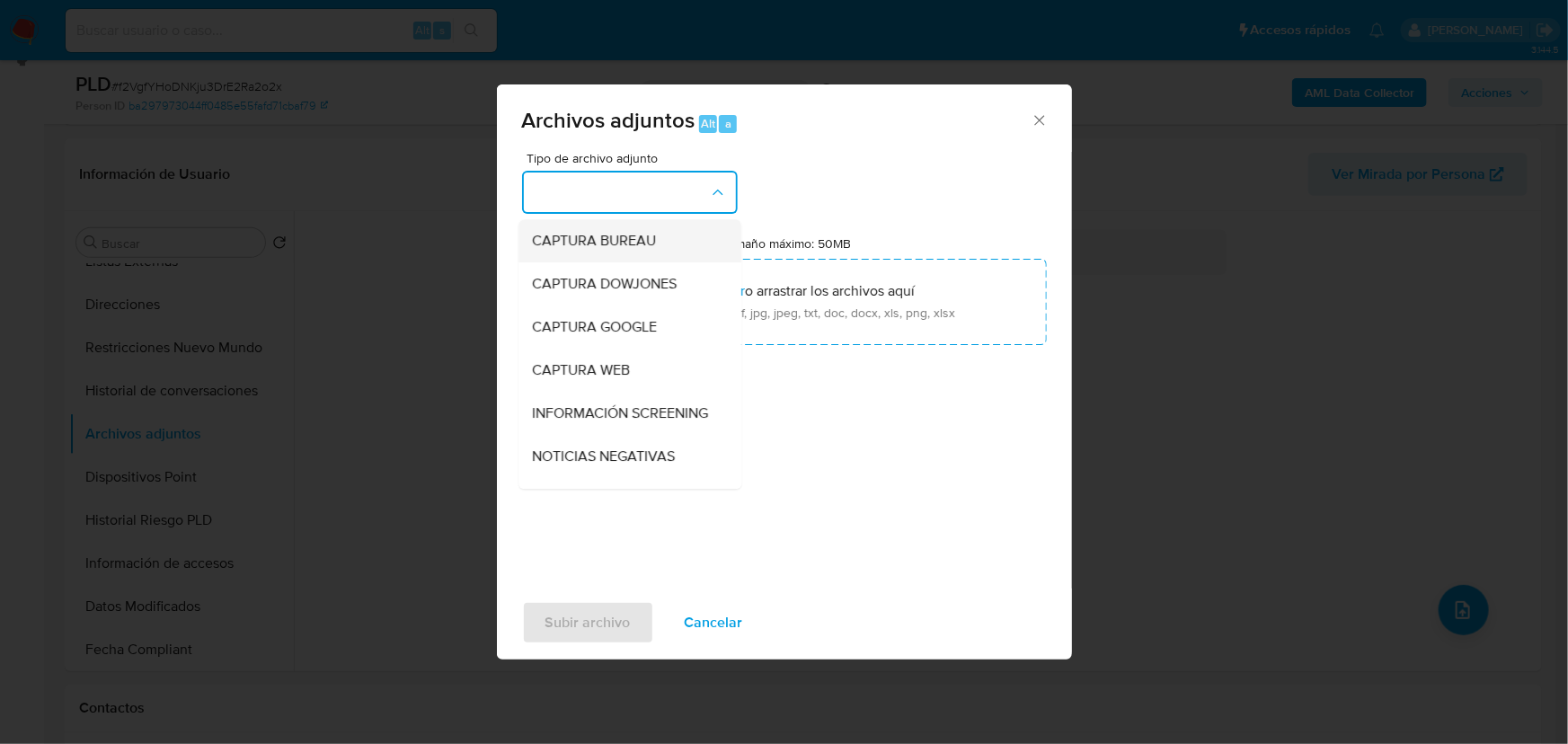 type 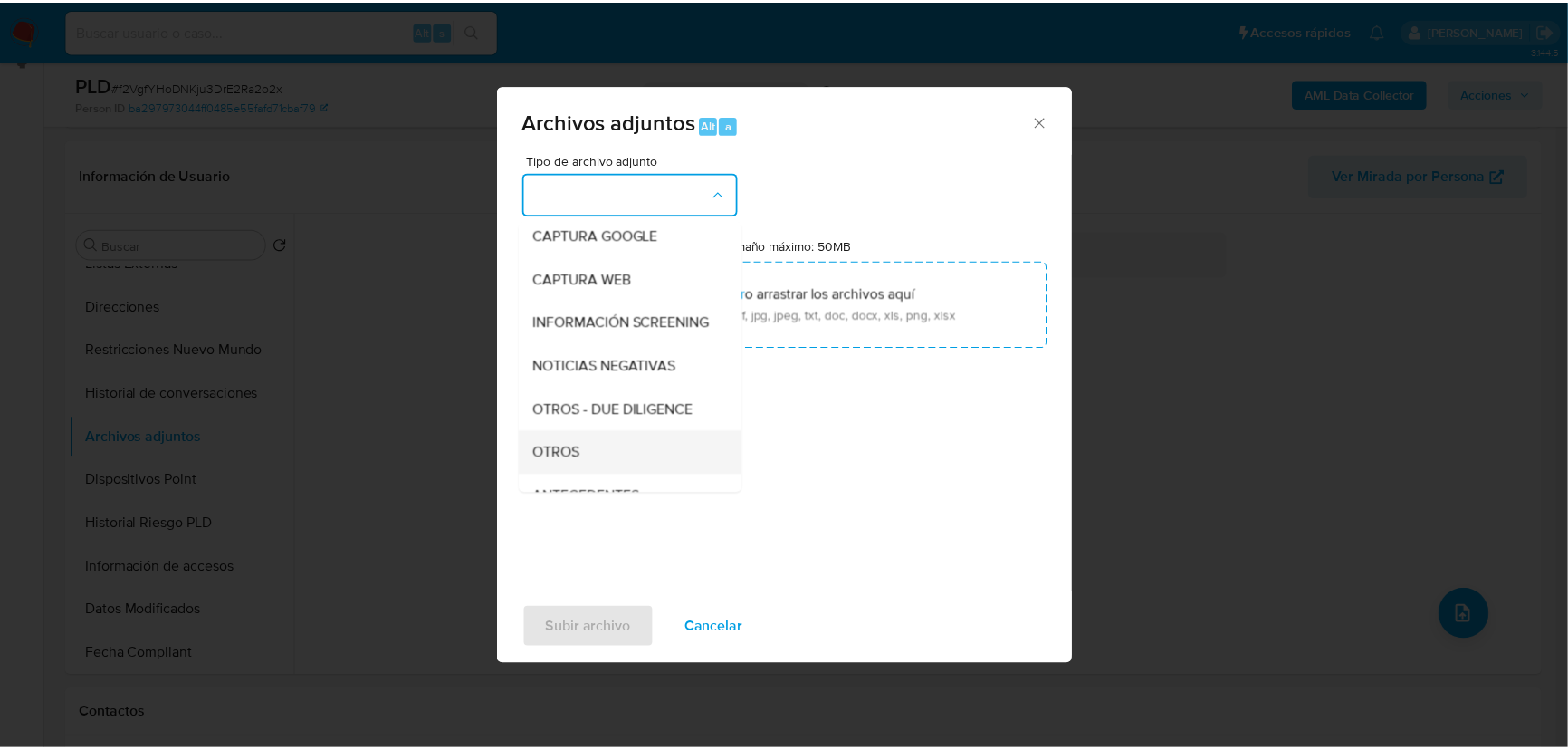 scroll, scrollTop: 133, scrollLeft: 0, axis: vertical 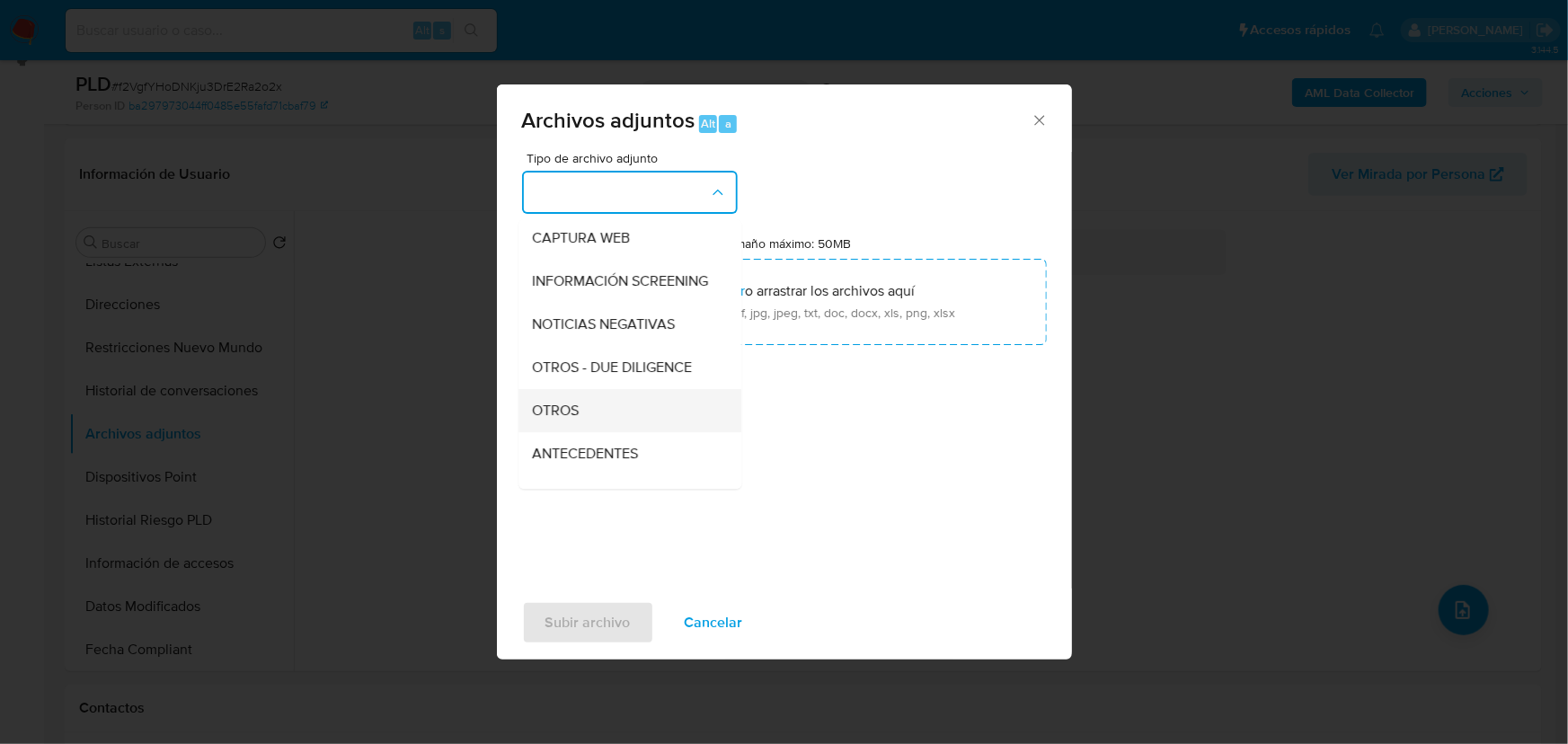 click on "OTROS" at bounding box center [625, 411] 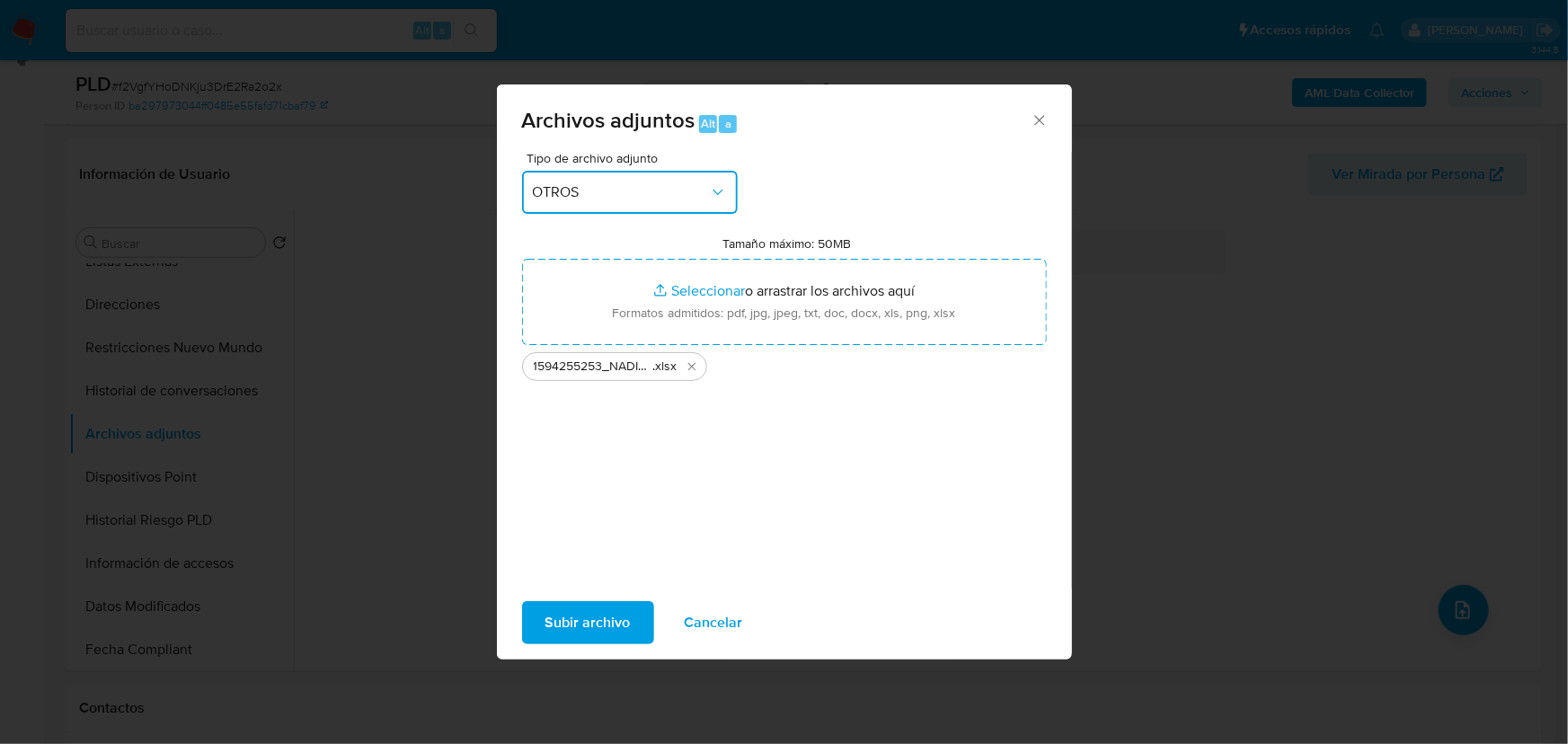 type 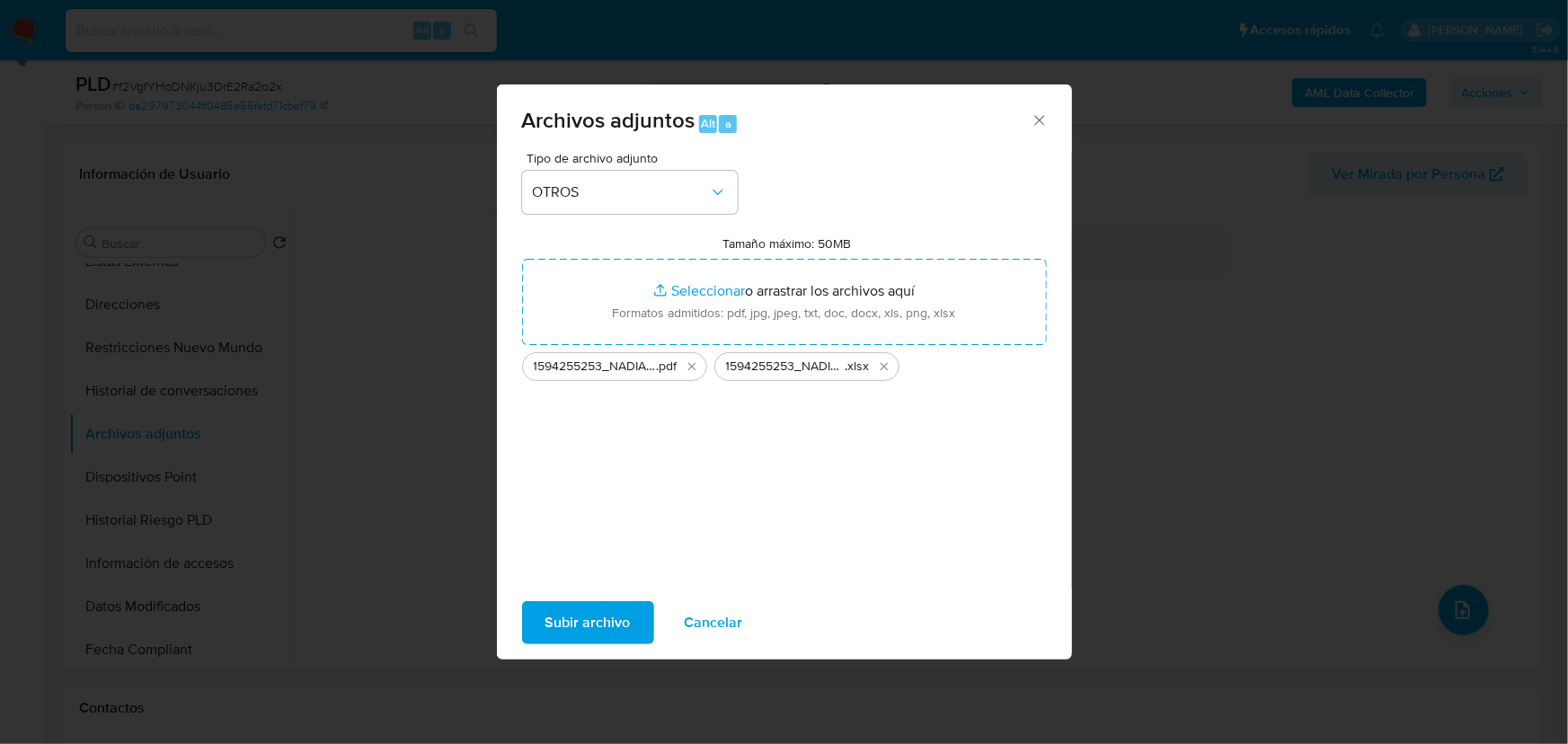 click on "Subir archivo" at bounding box center [588, 623] 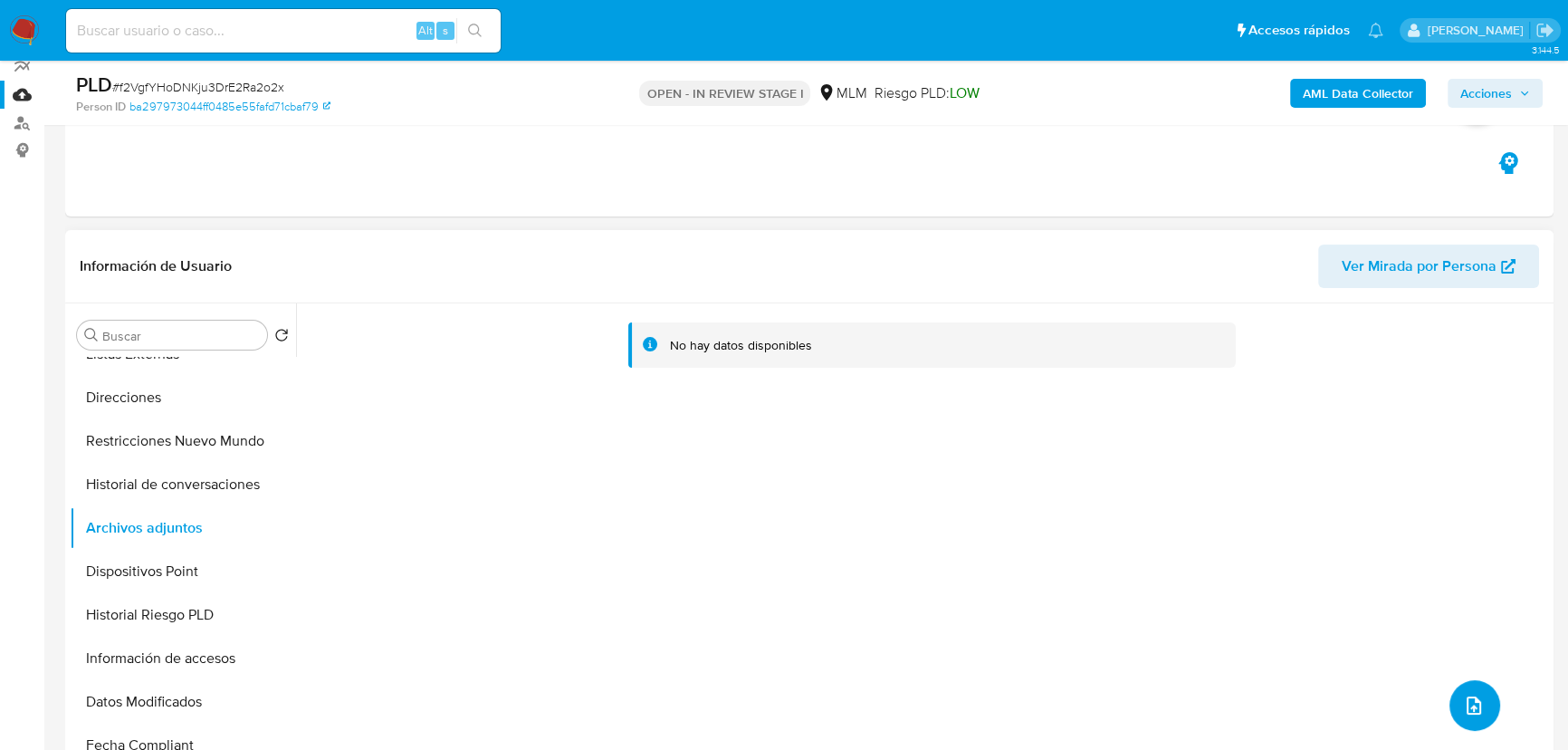 scroll, scrollTop: 0, scrollLeft: 0, axis: both 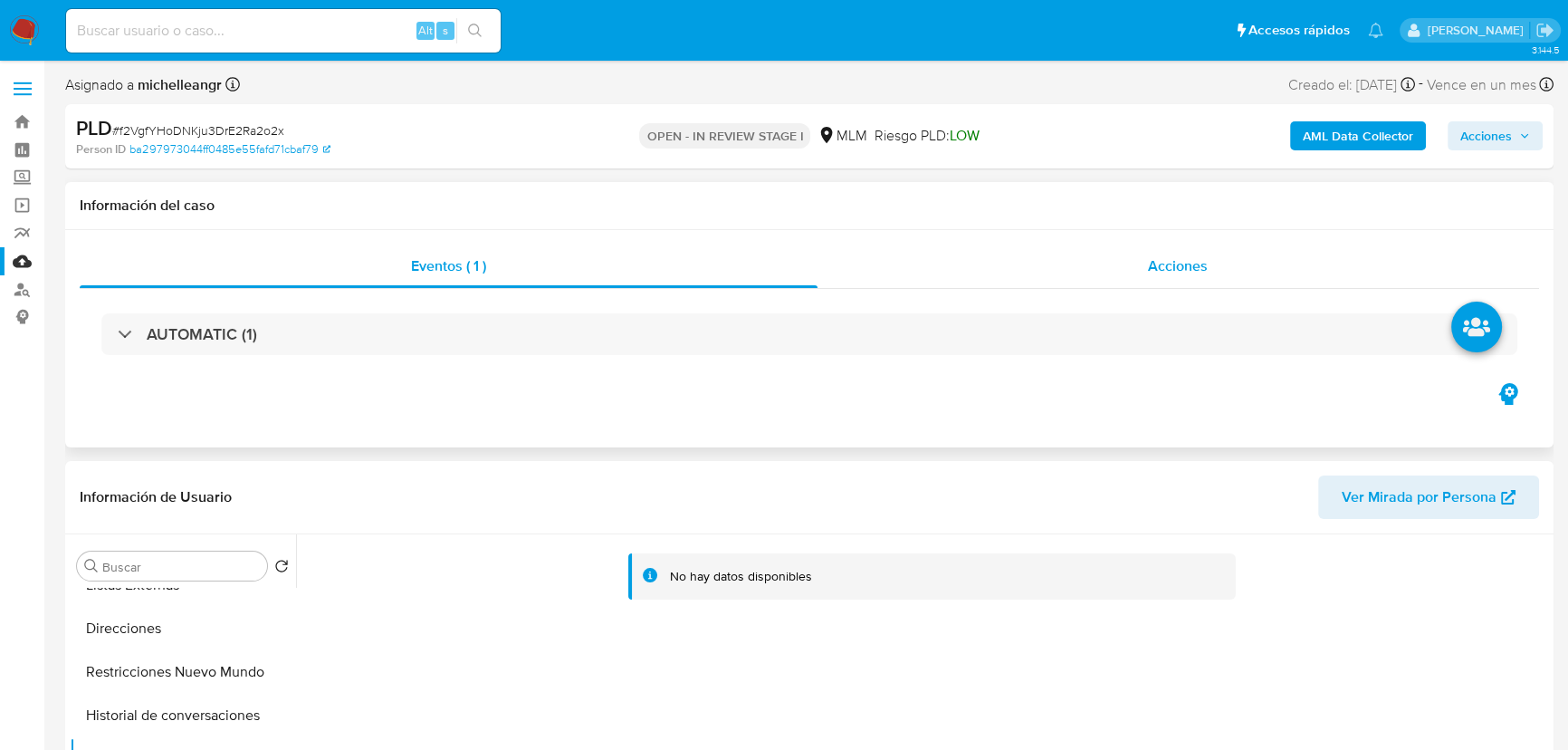 click on "Acciones" at bounding box center (1179, 266) 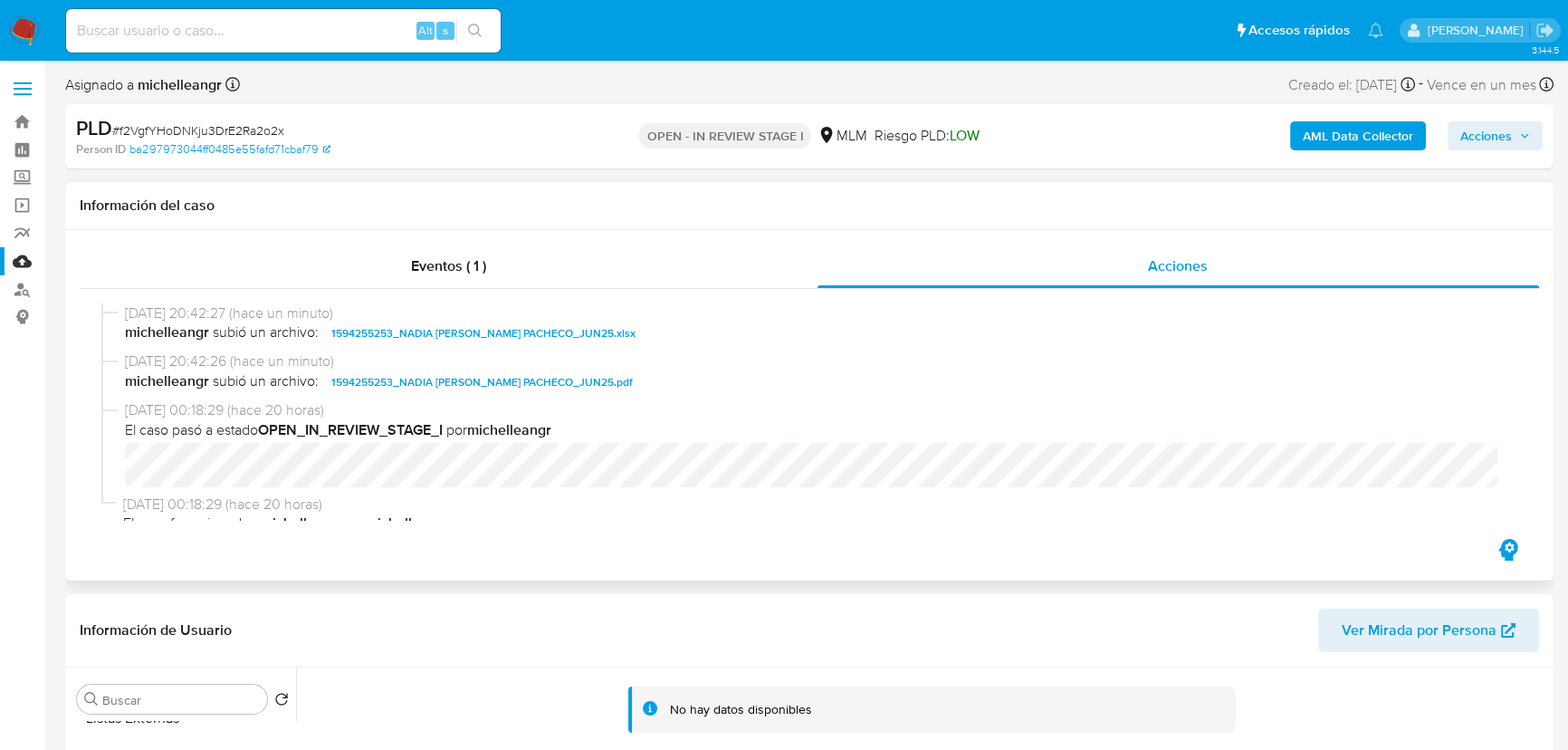type 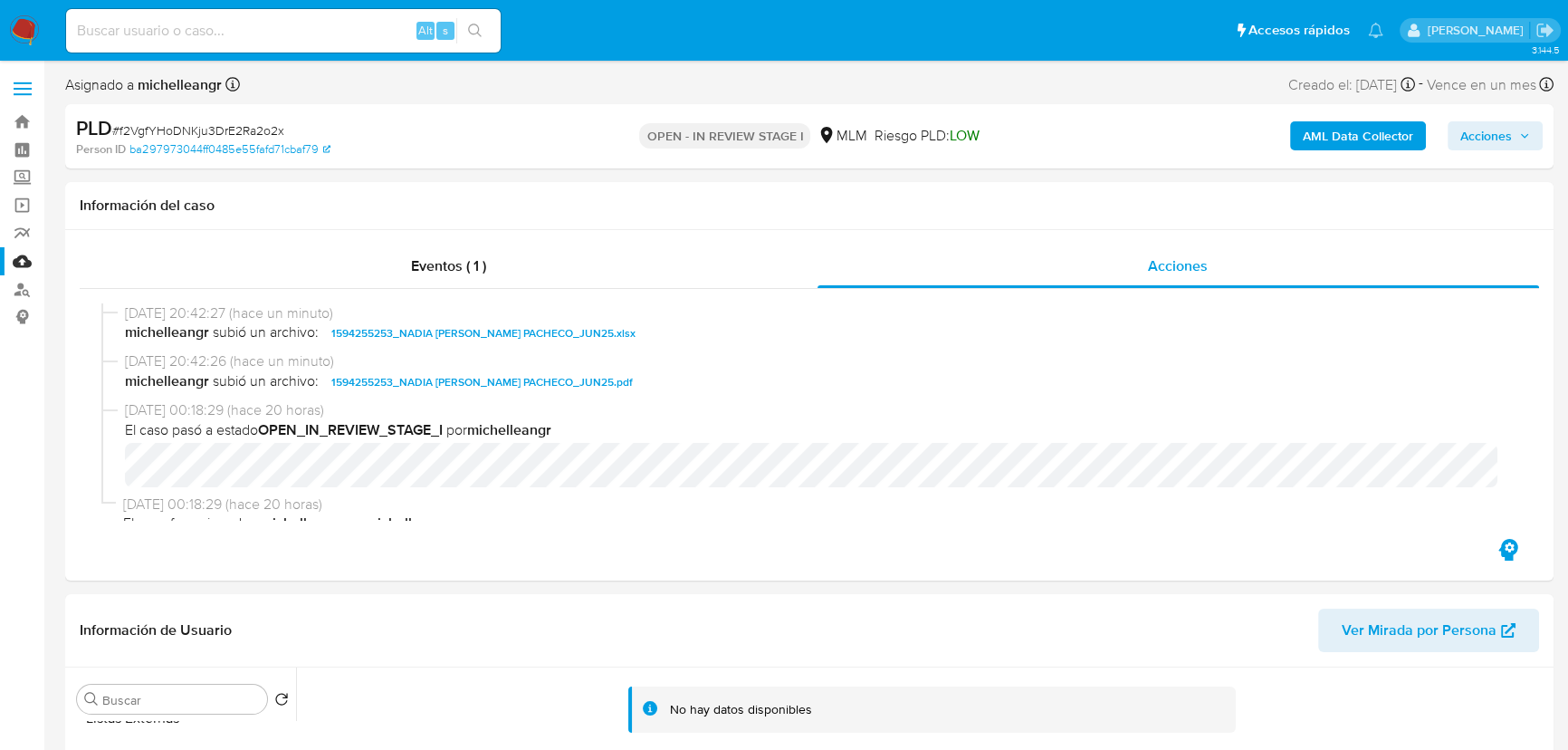 click on "AML Data Collector Acciones" at bounding box center [1300, 136] 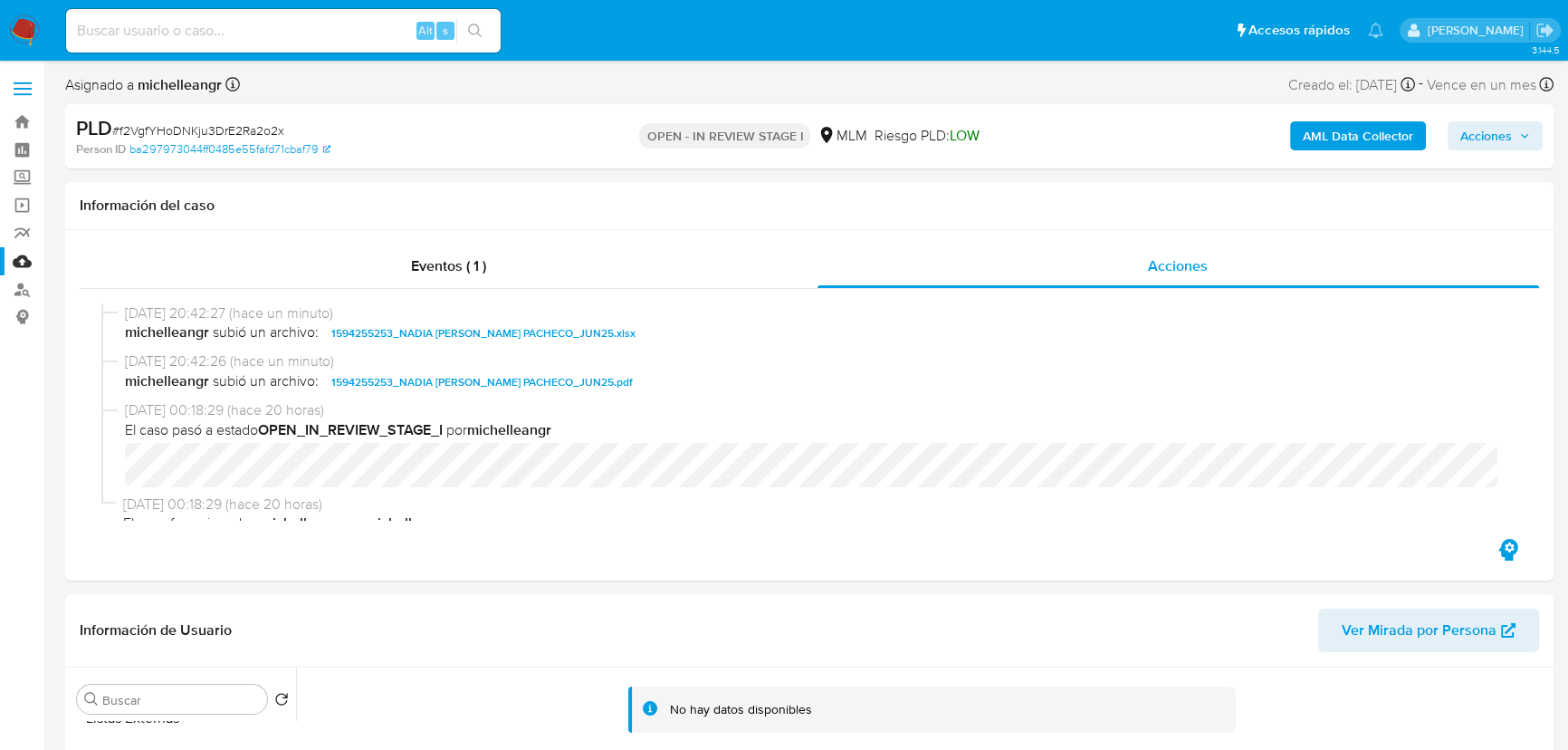 drag, startPoint x: 1493, startPoint y: 139, endPoint x: 1433, endPoint y: 142, distance: 60.075 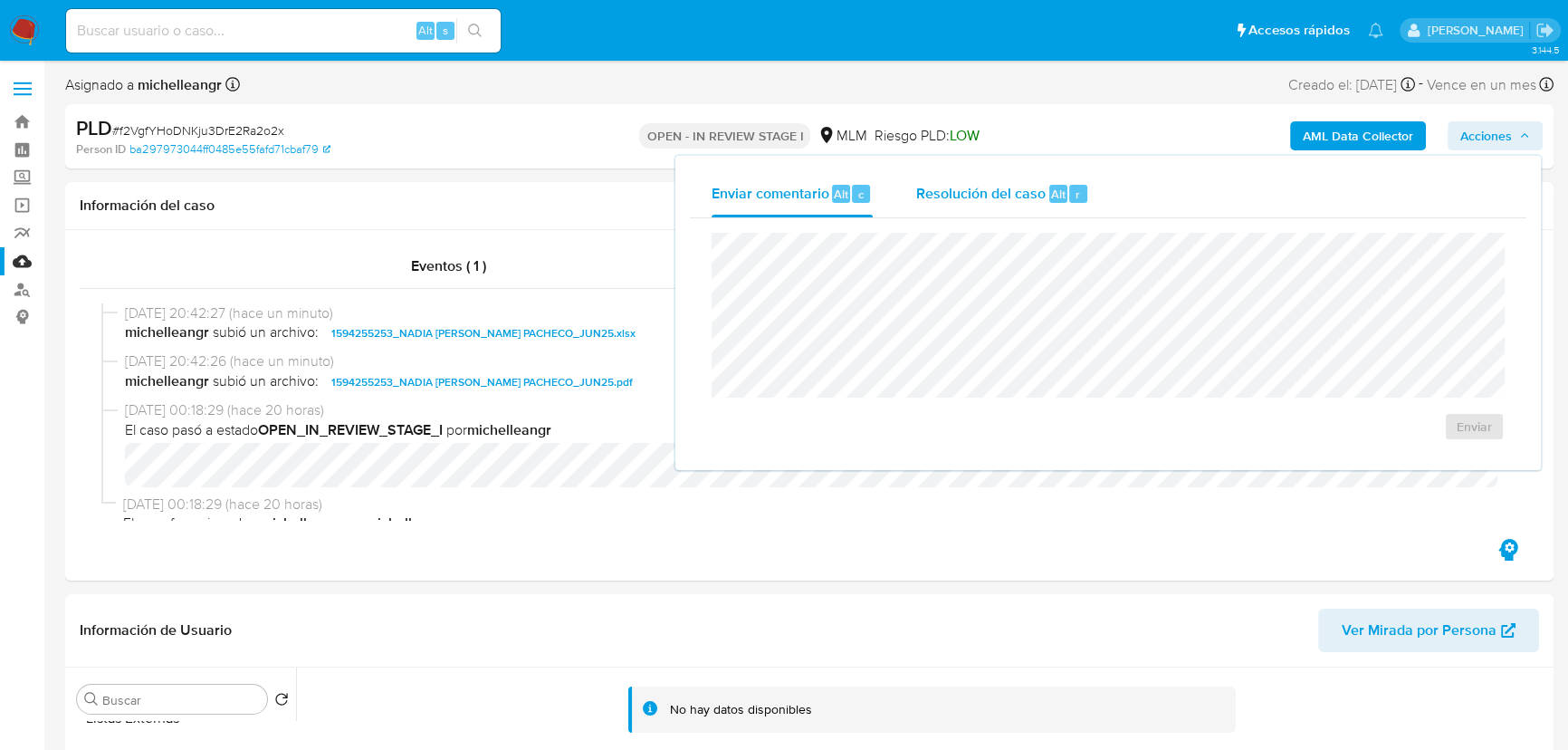 click on "Resolución del caso" at bounding box center (980, 193) 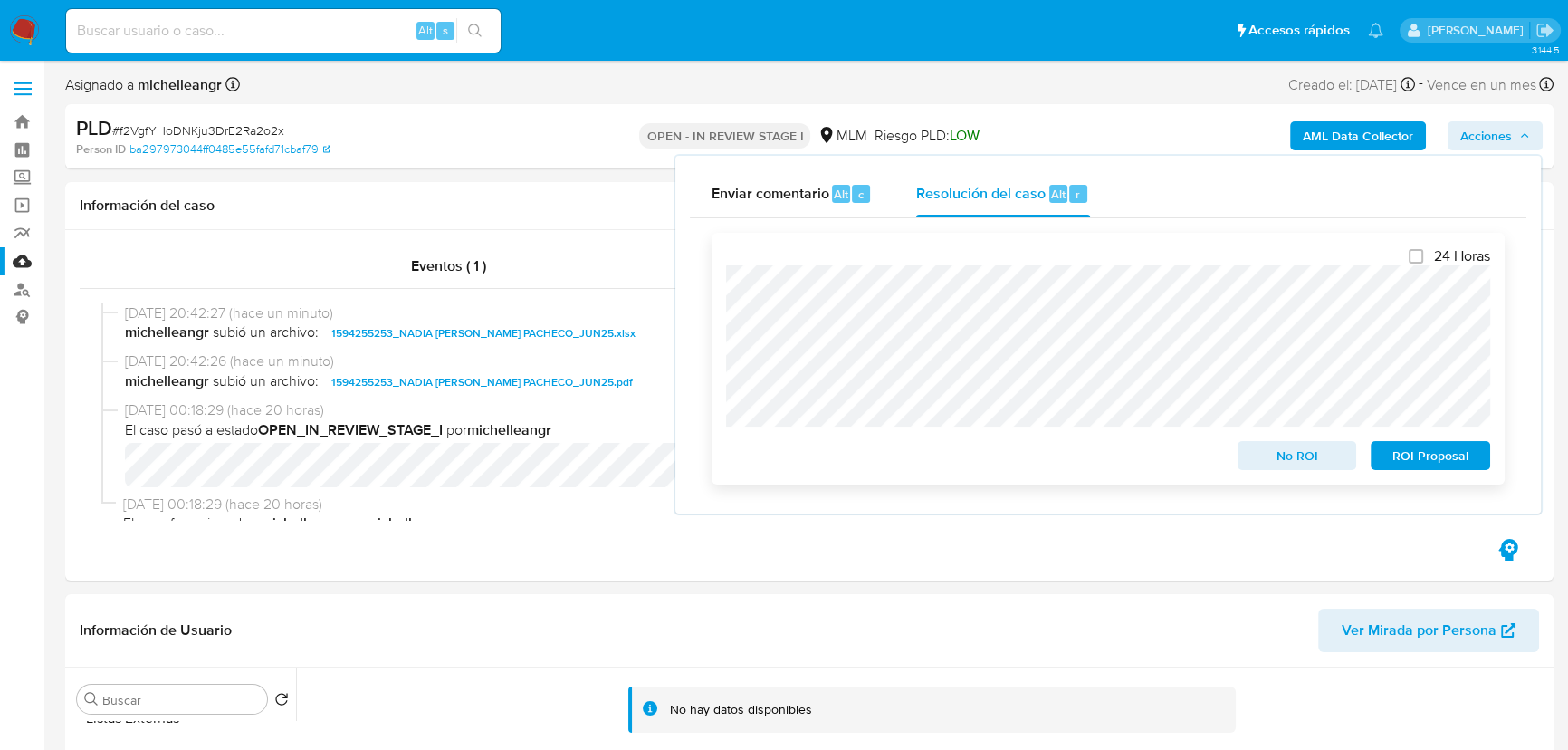 click on "No ROI" at bounding box center (1297, 456) 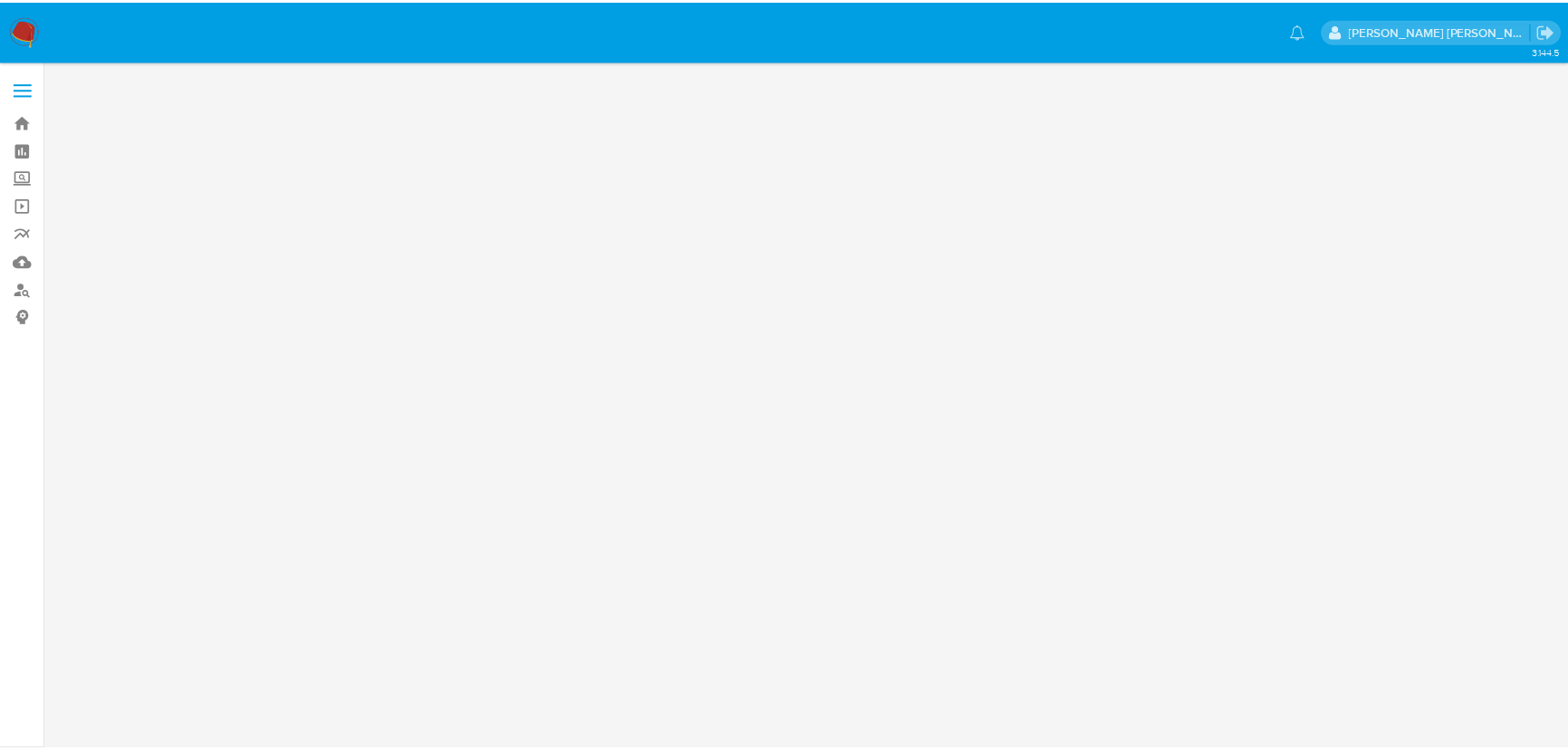 scroll, scrollTop: 0, scrollLeft: 0, axis: both 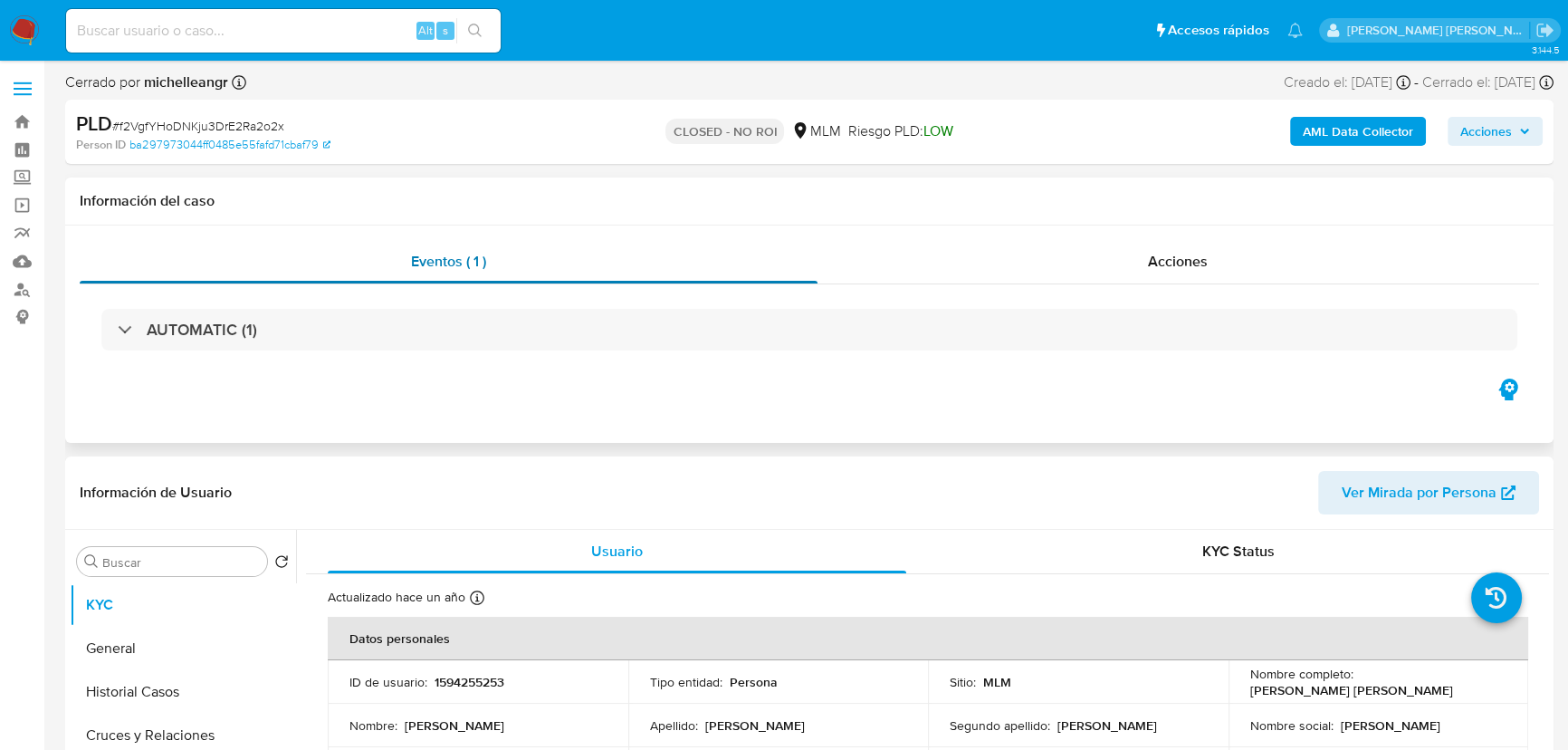 select on "10" 